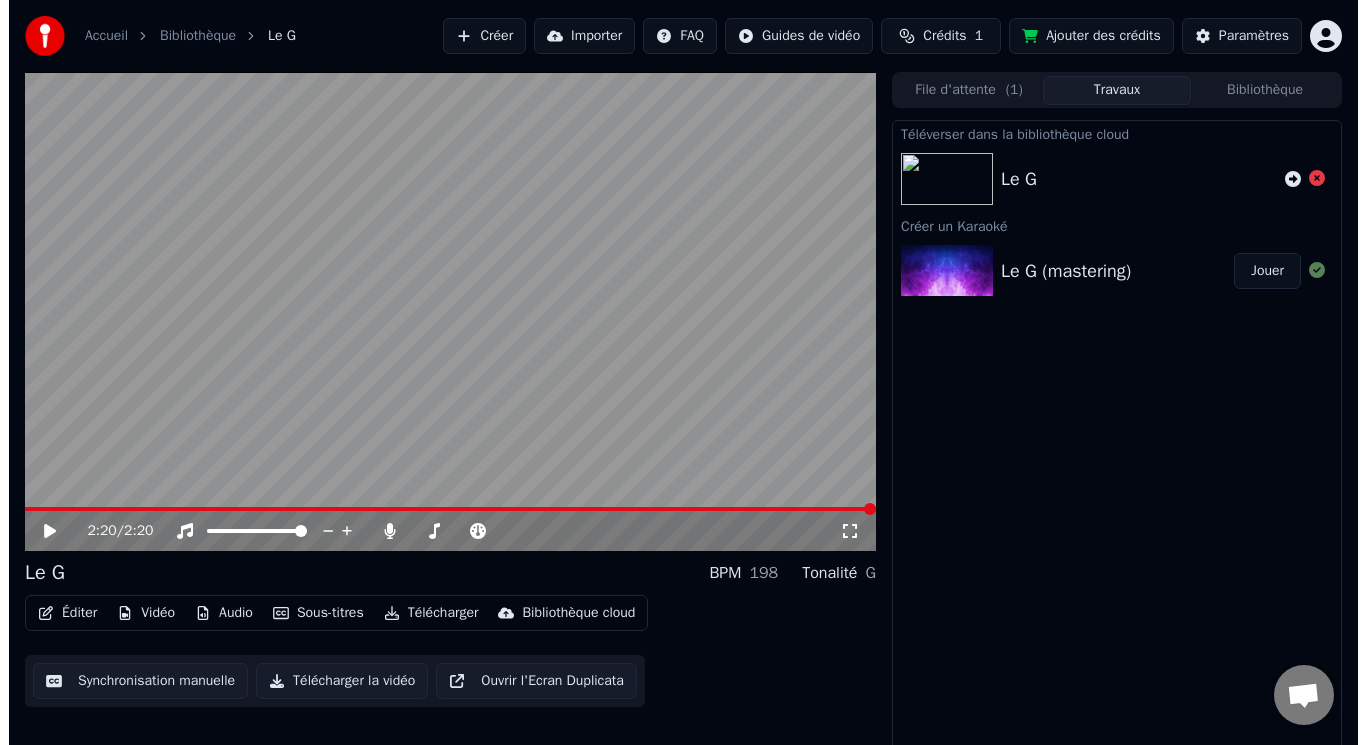 scroll, scrollTop: 0, scrollLeft: 0, axis: both 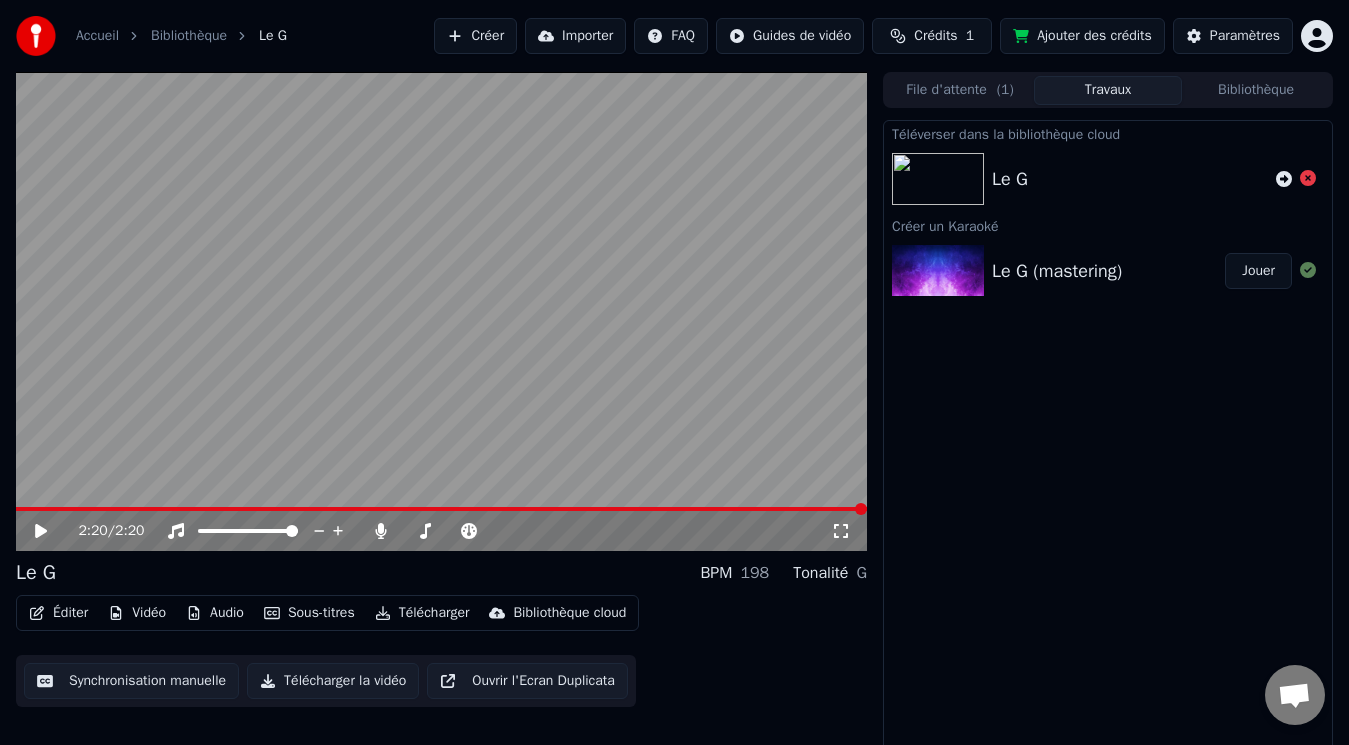 drag, startPoint x: 0, startPoint y: 0, endPoint x: 512, endPoint y: 382, distance: 638.802 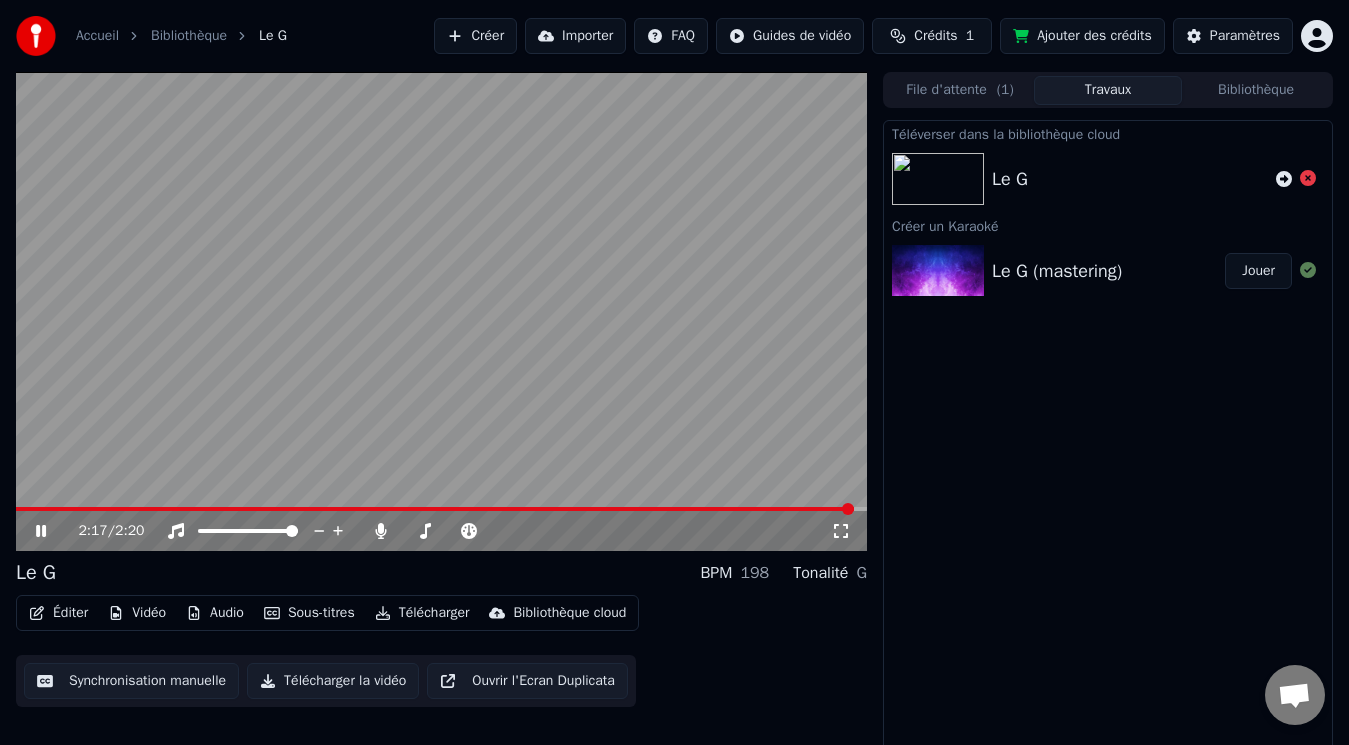 click on "Éditer" at bounding box center (58, 613) 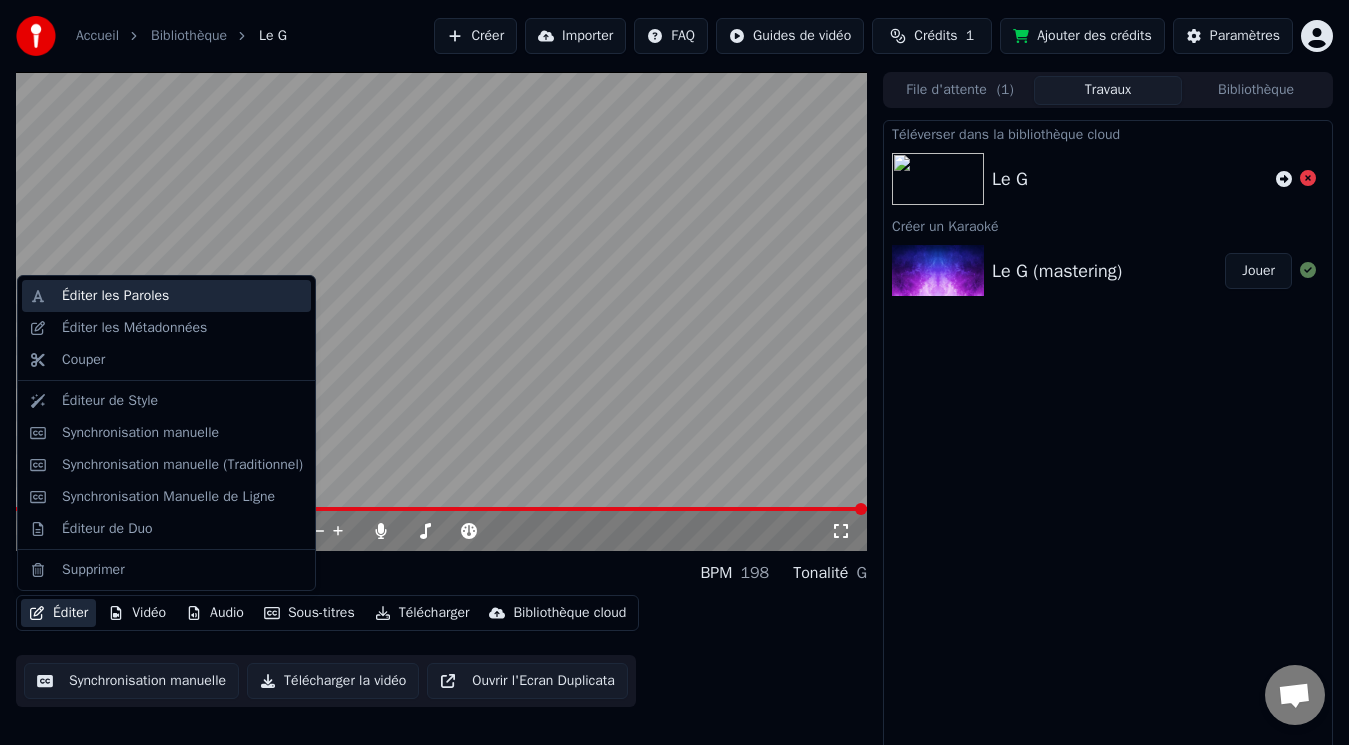 click on "Éditer les Paroles" at bounding box center (115, 296) 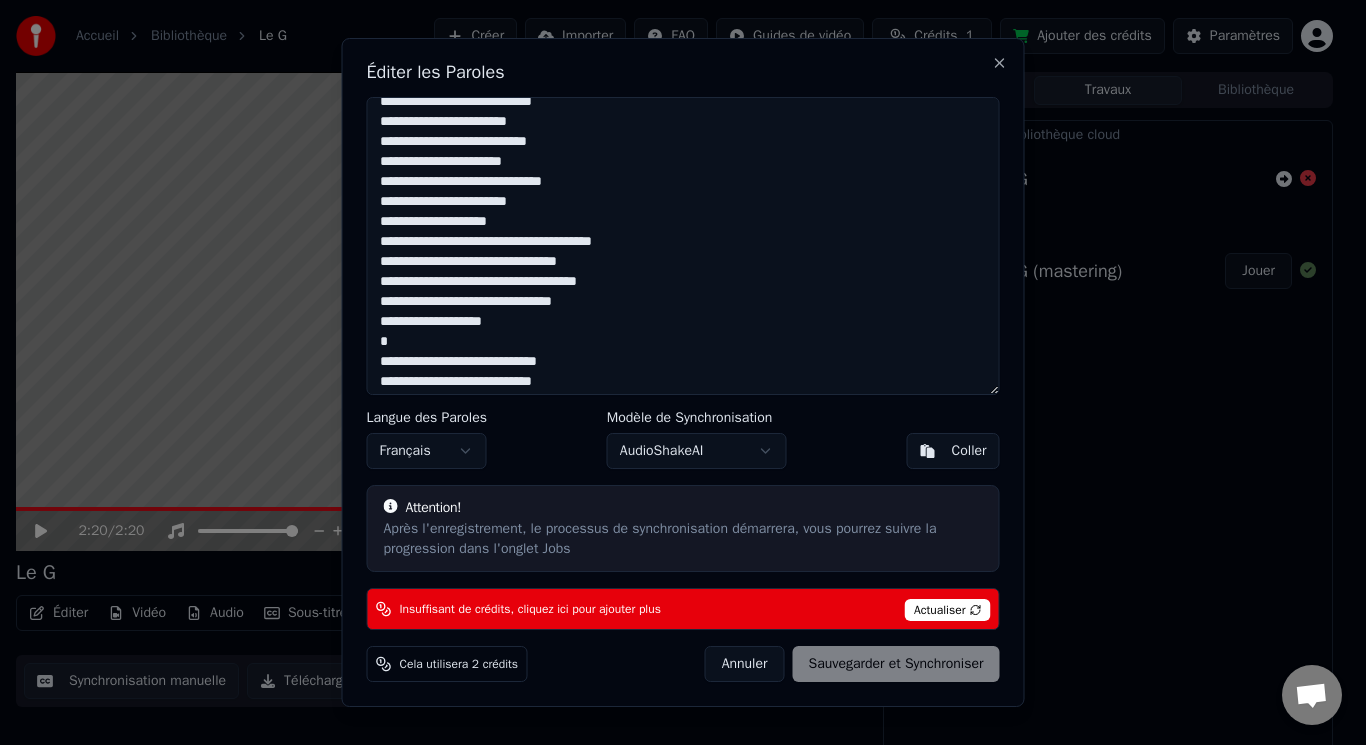 scroll, scrollTop: 759, scrollLeft: 0, axis: vertical 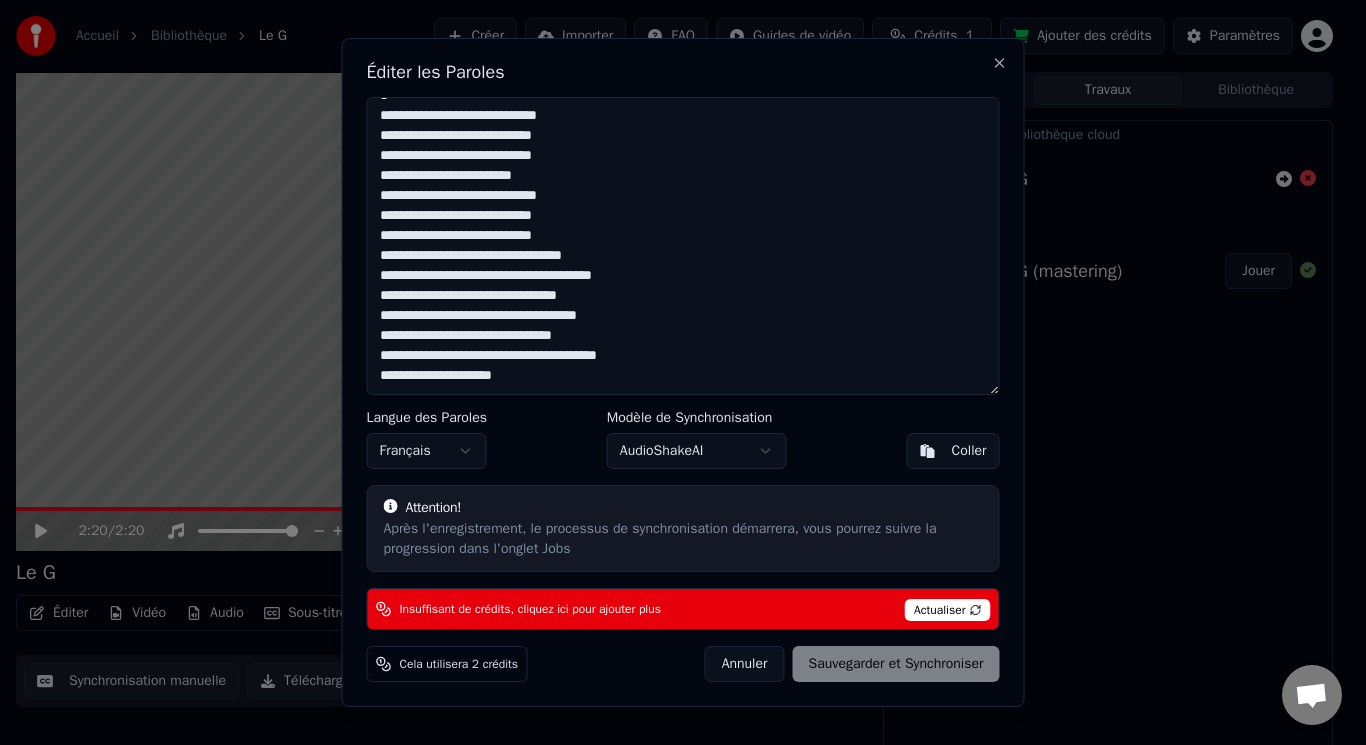 click at bounding box center (683, 246) 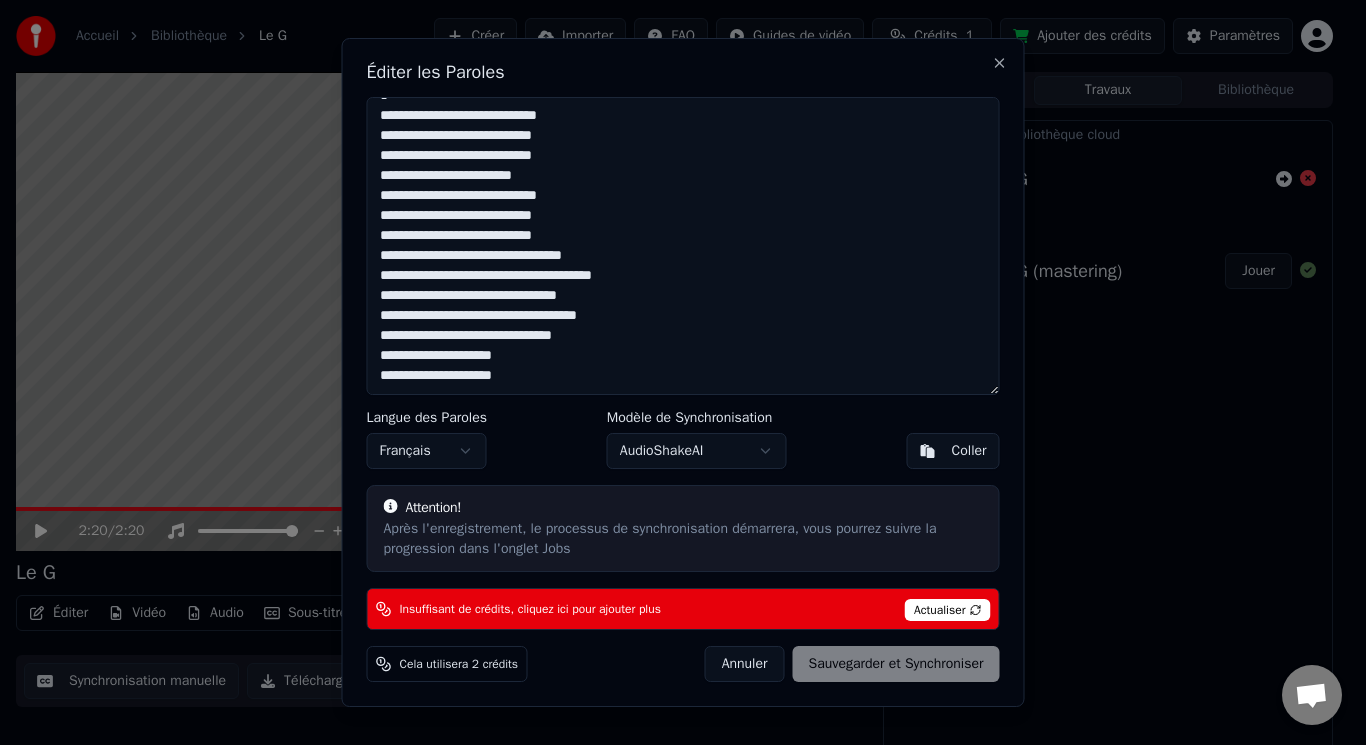 click on "Actualiser" at bounding box center (948, 610) 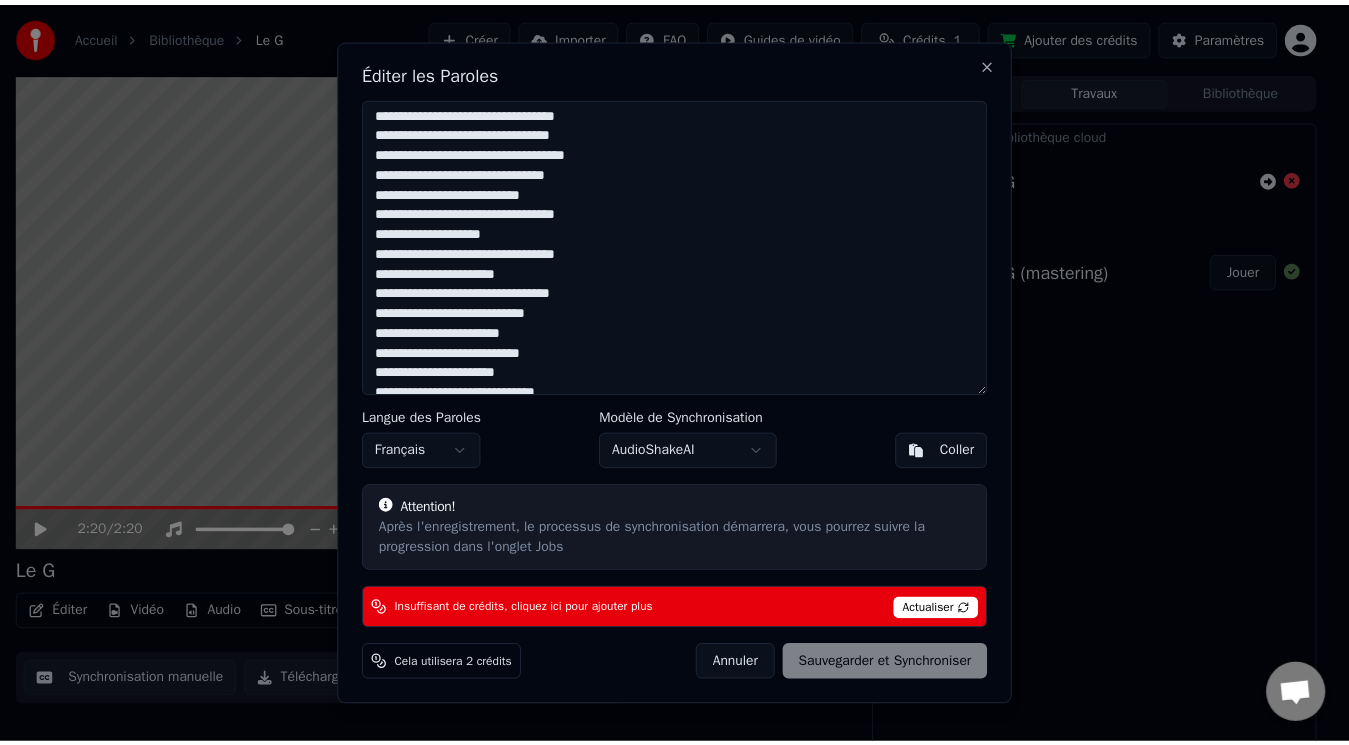scroll, scrollTop: 500, scrollLeft: 0, axis: vertical 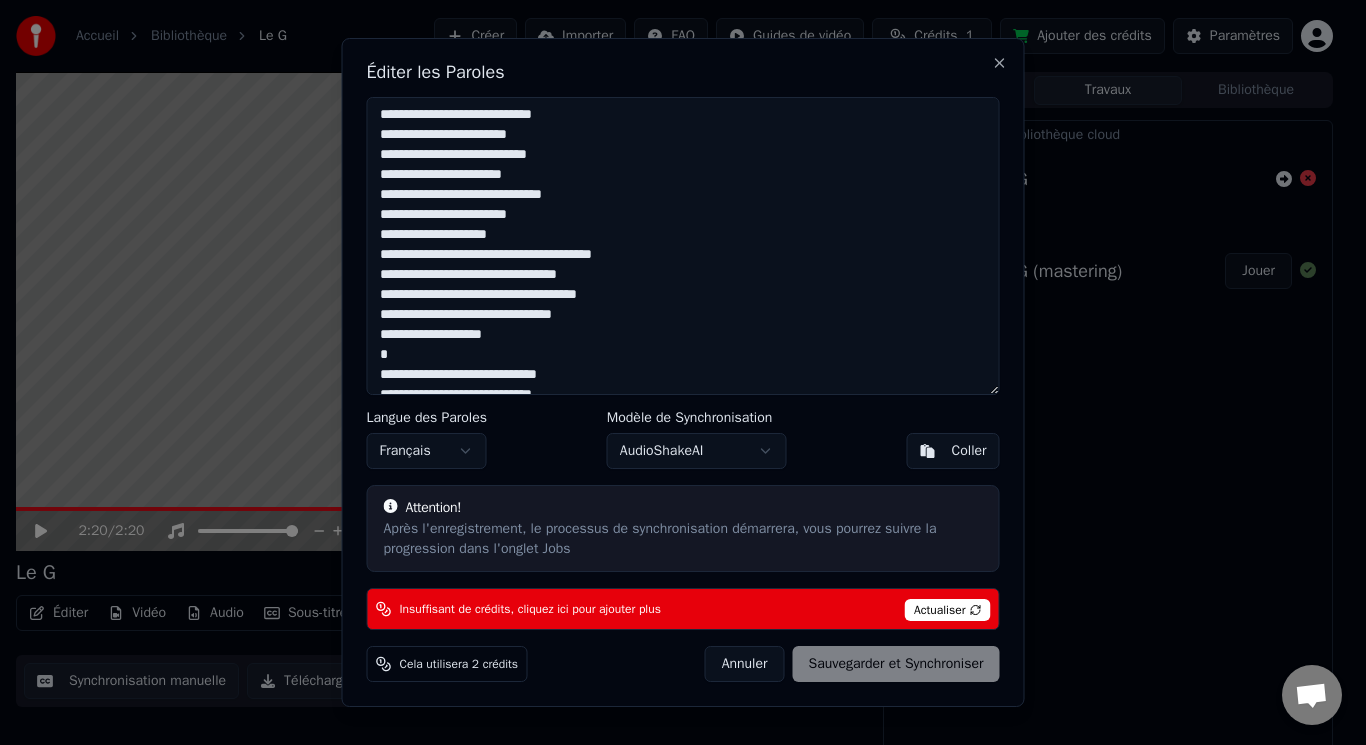 type on "**********" 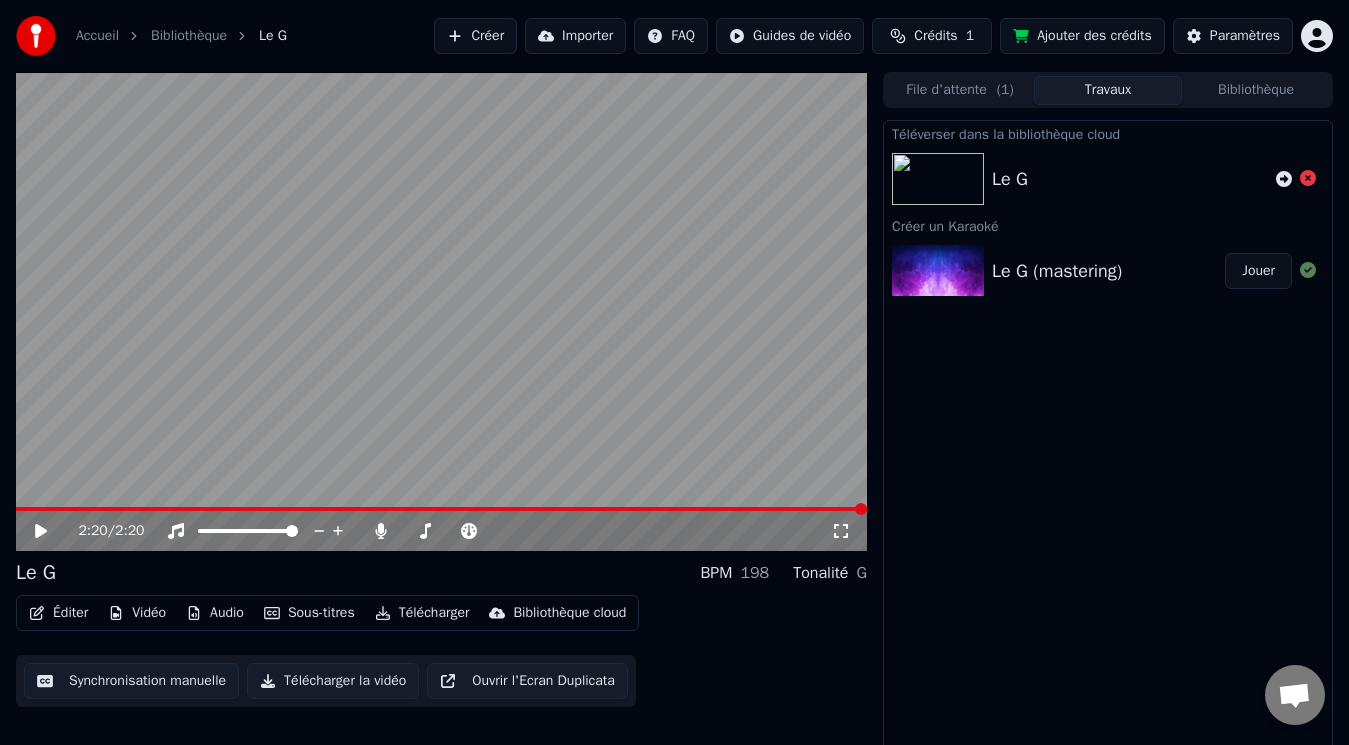 click on "Ajouter des crédits" at bounding box center [1082, 36] 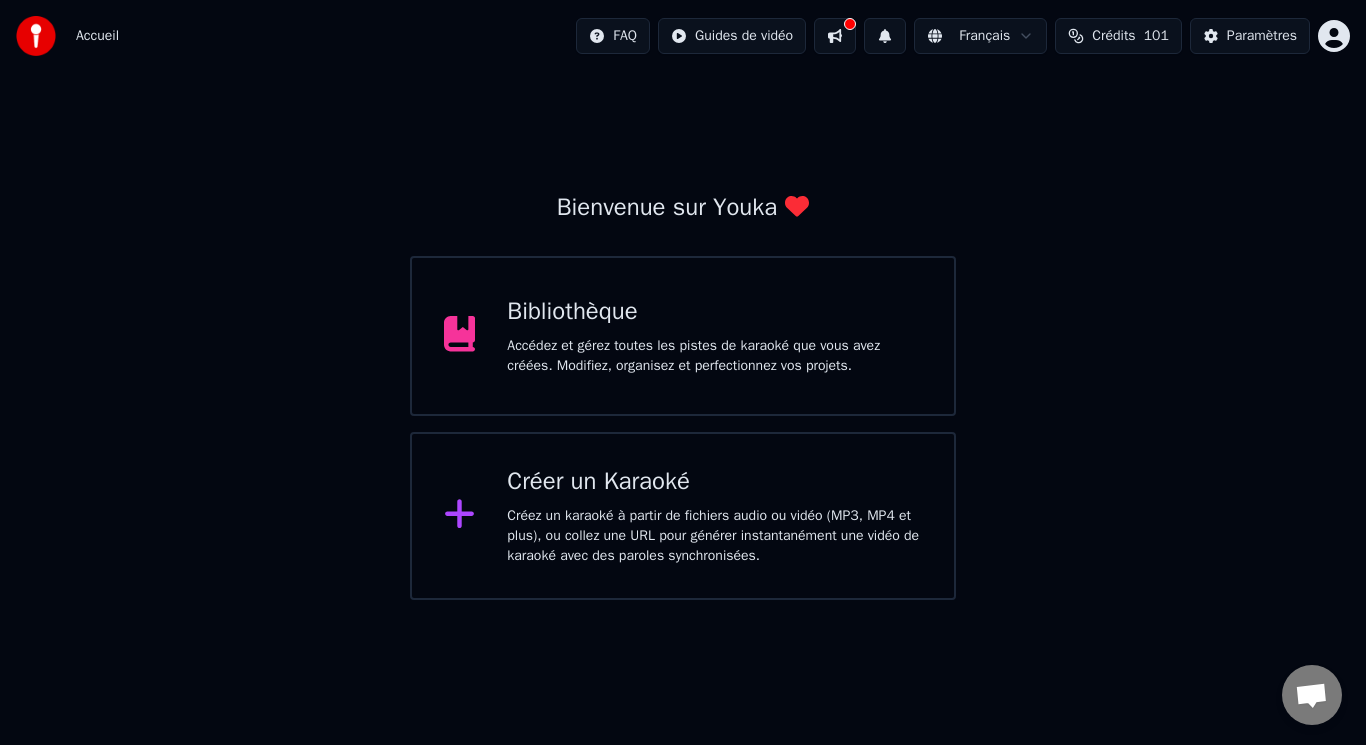 click at bounding box center [835, 36] 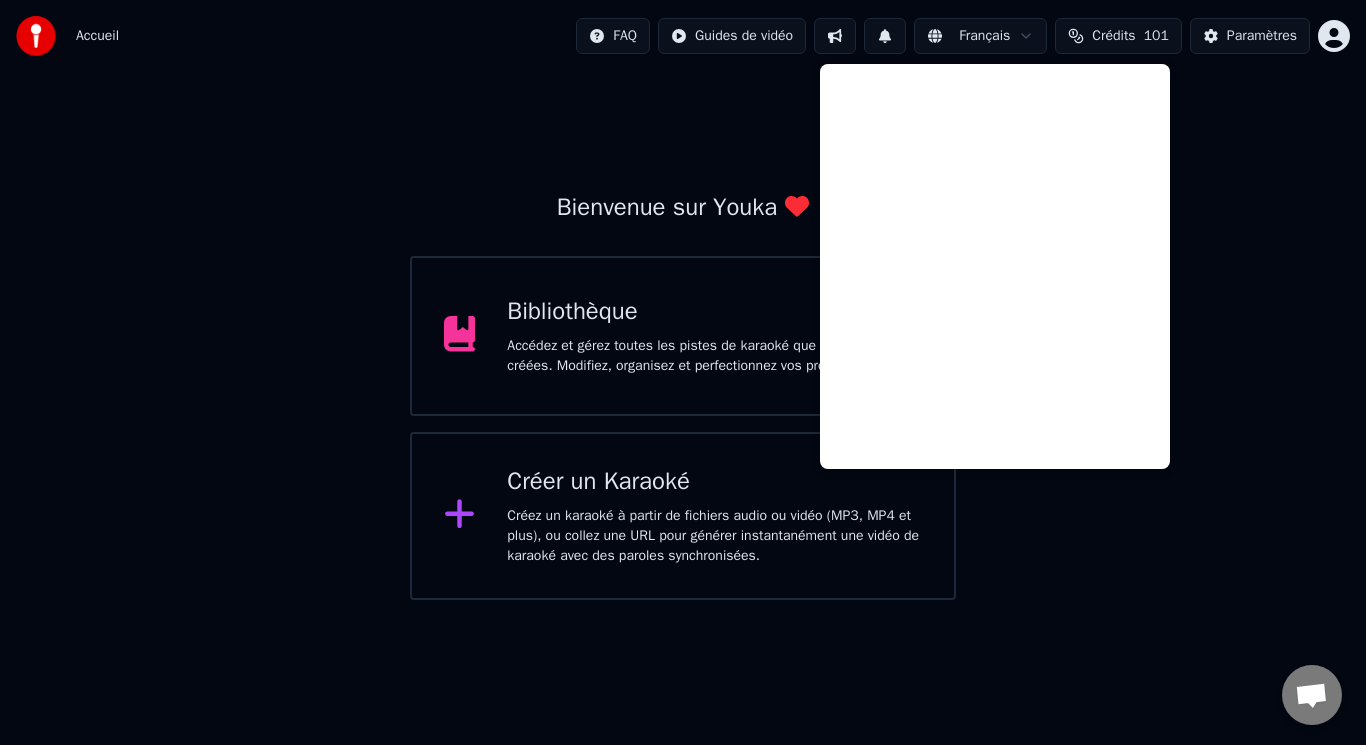 click on "Crédits 101" at bounding box center [1118, 36] 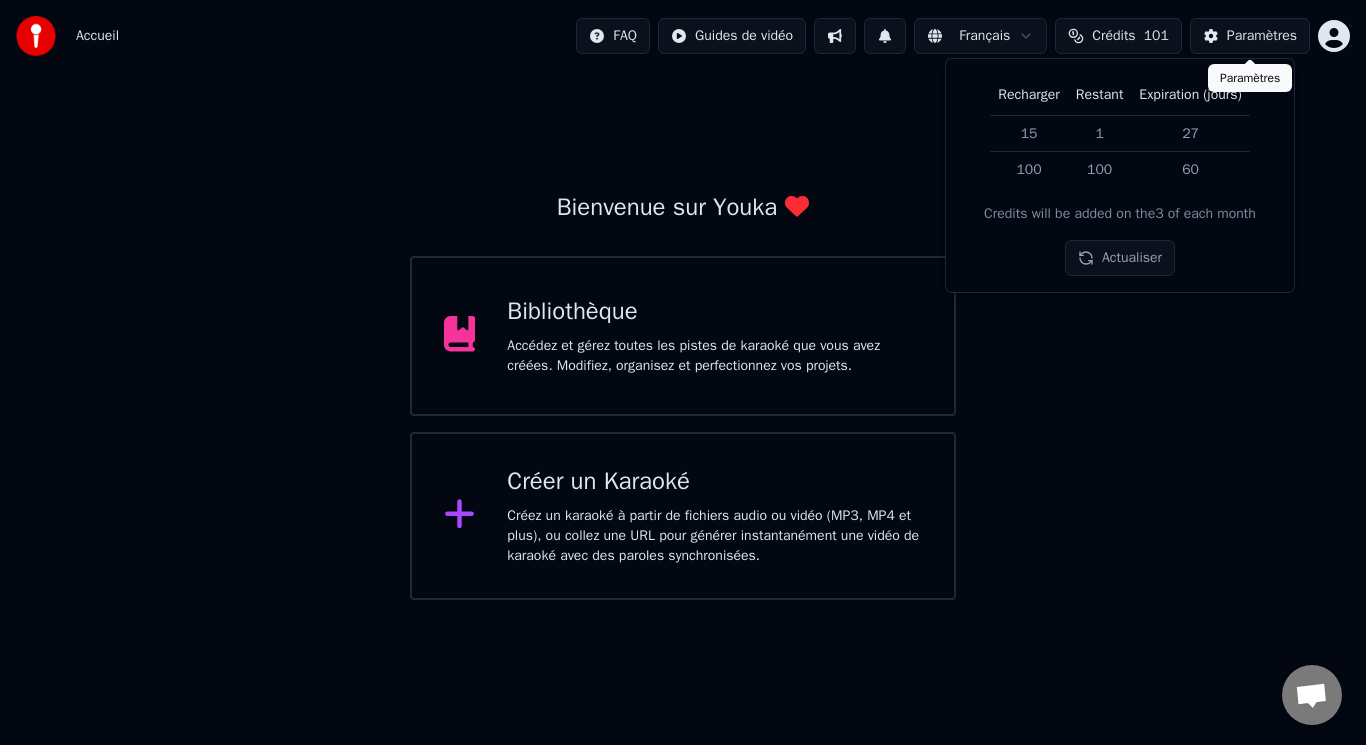 click on "Paramètres" at bounding box center (1262, 36) 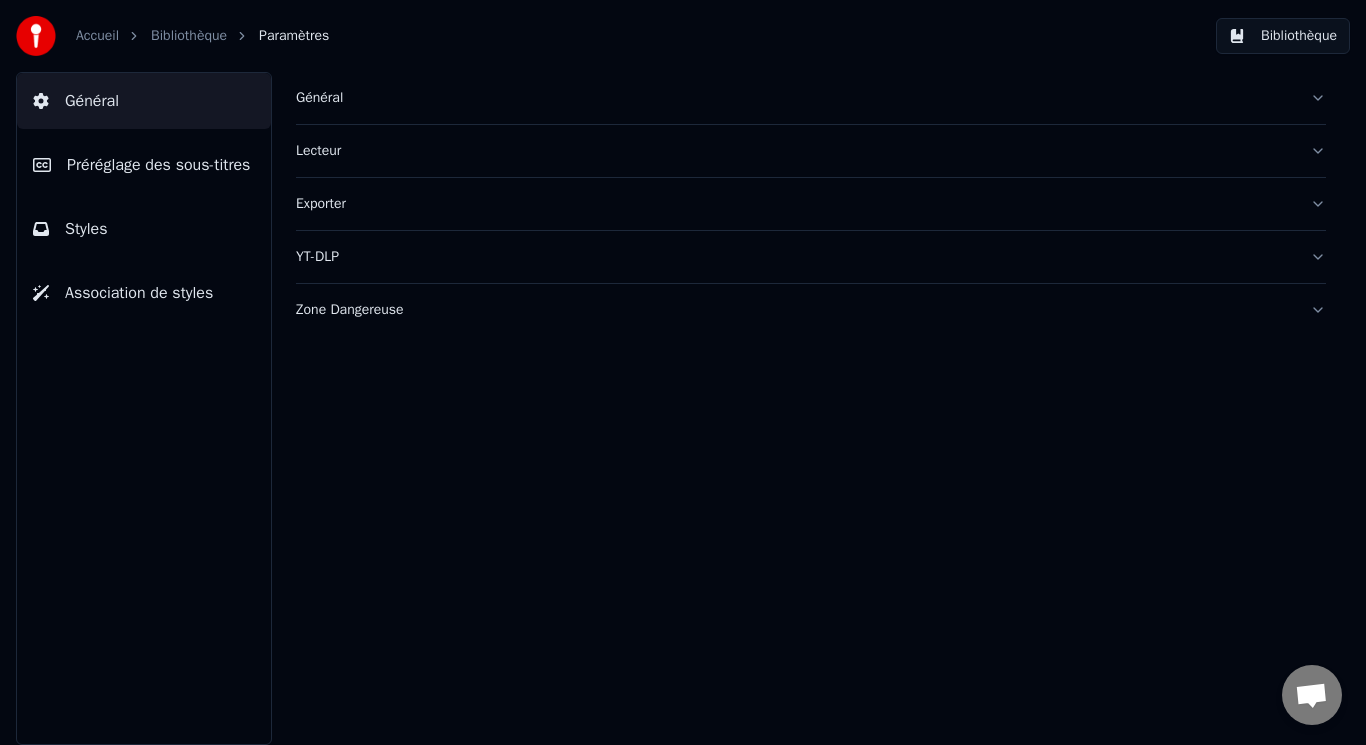 click on "Général" at bounding box center (795, 98) 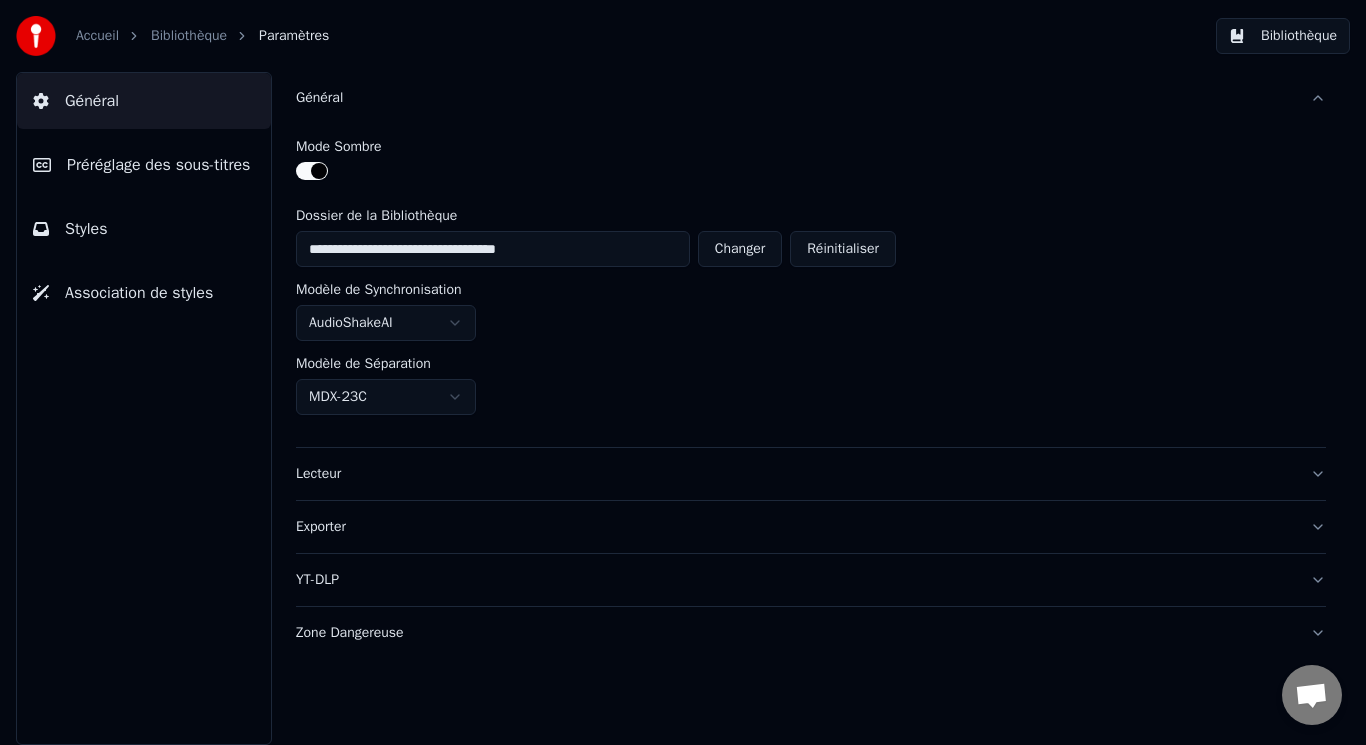 click on "Général" at bounding box center (795, 98) 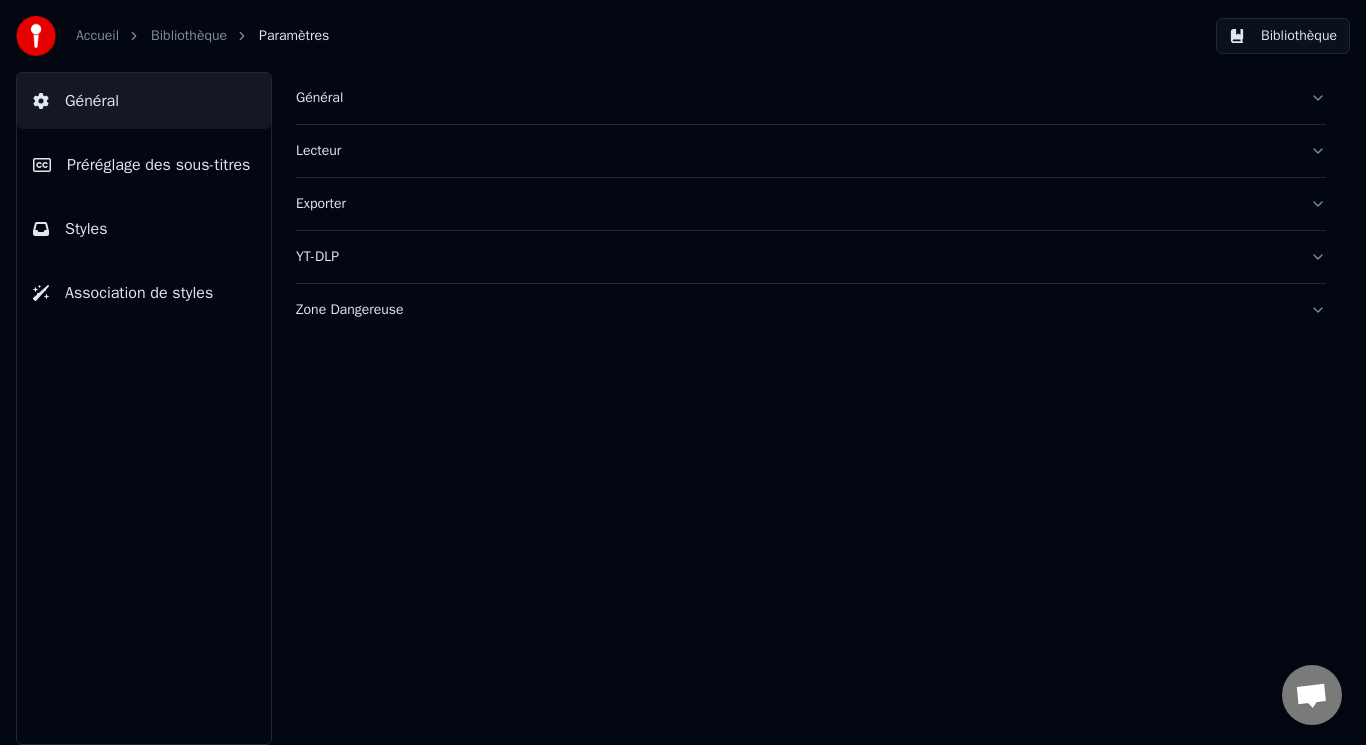 click on "Accueil" at bounding box center (97, 36) 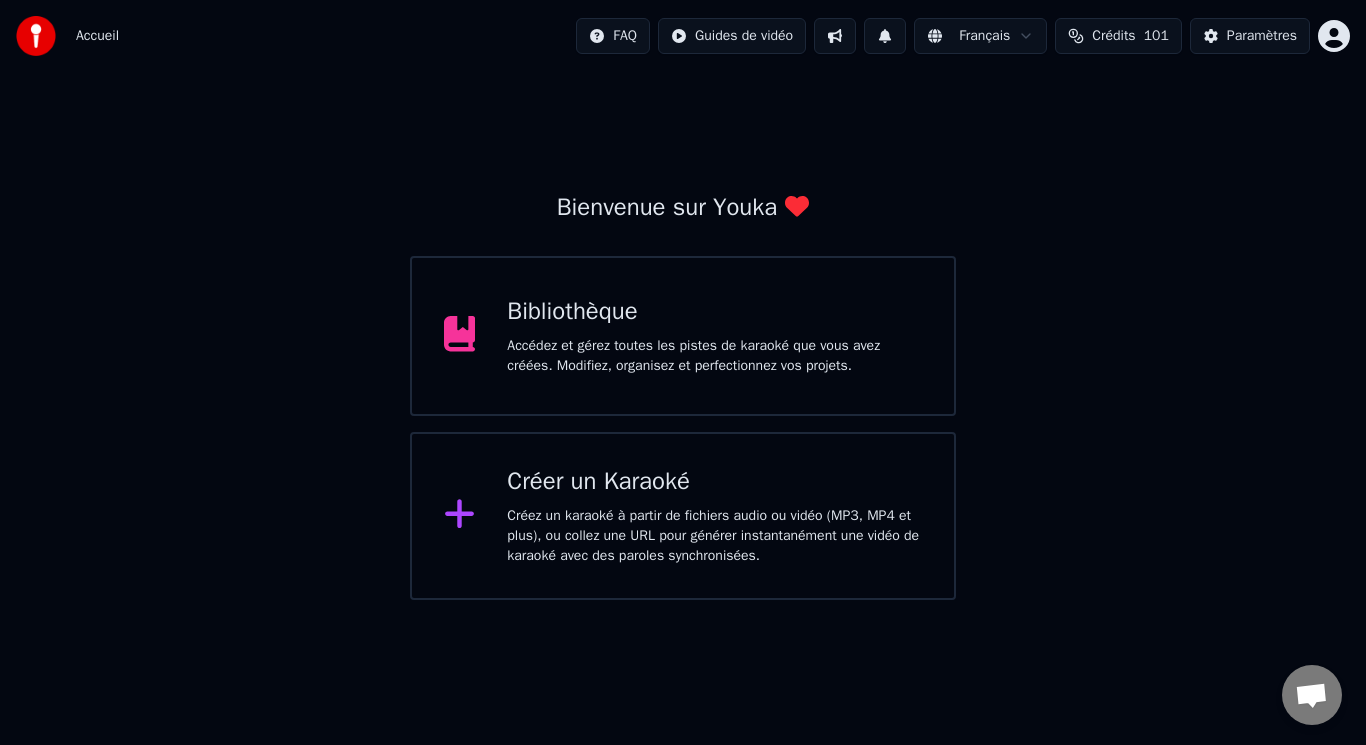 click at bounding box center (885, 36) 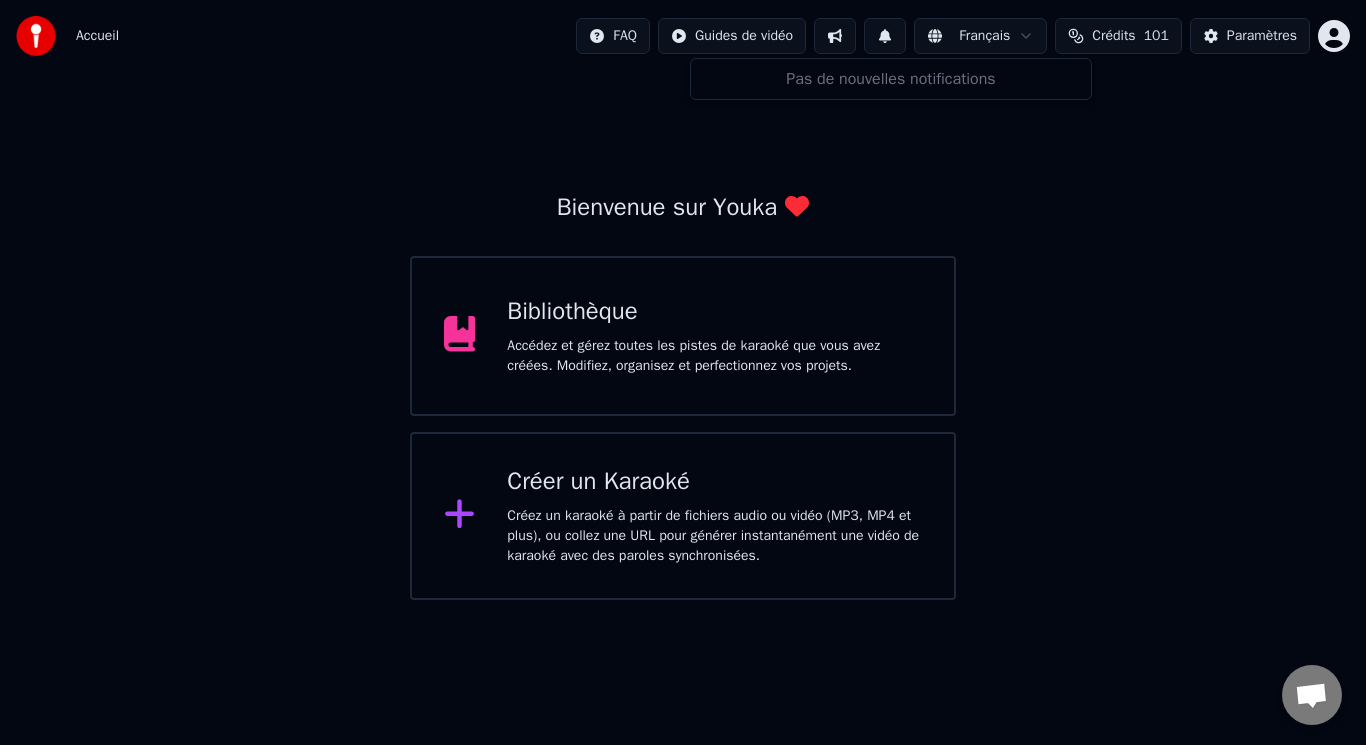 click at bounding box center (835, 36) 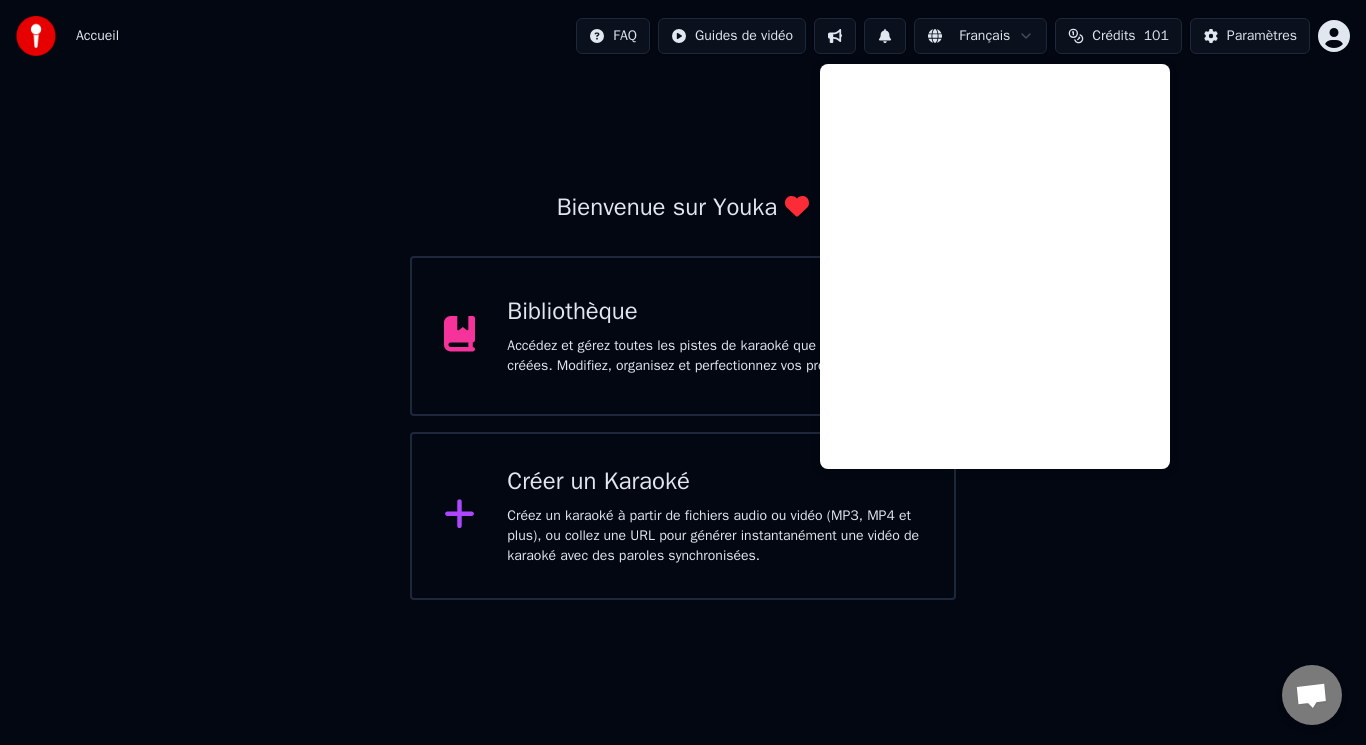 click on "Bienvenue sur Youka Bibliothèque Accédez et gérez toutes les pistes de karaoké que vous avez créées. Modifiez, organisez et perfectionnez vos projets. Créer un Karaoké Créez un karaoké à partir de fichiers audio ou vidéo (MP3, MP4 et plus), ou collez une URL pour générer instantanément une vidéo de karaoké avec des paroles synchronisées." at bounding box center [683, 336] 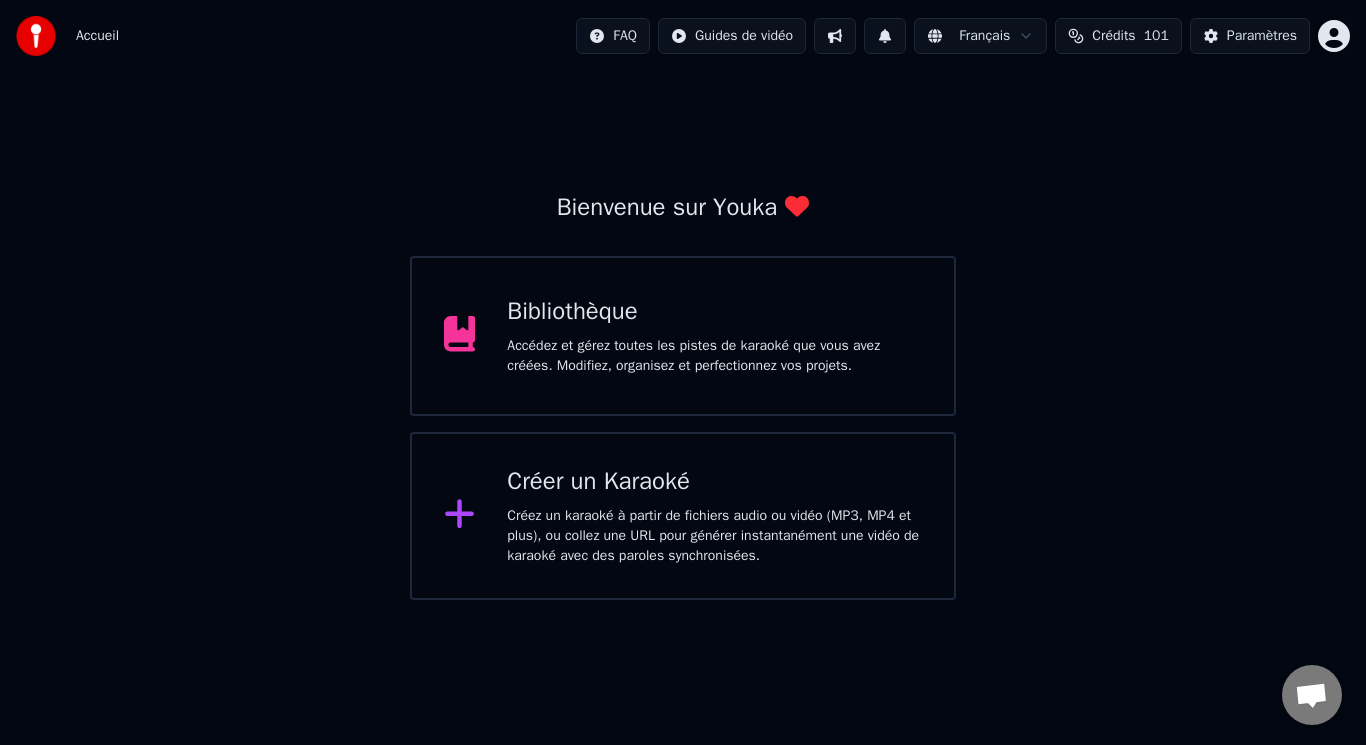 click on "Crédits" at bounding box center (1113, 36) 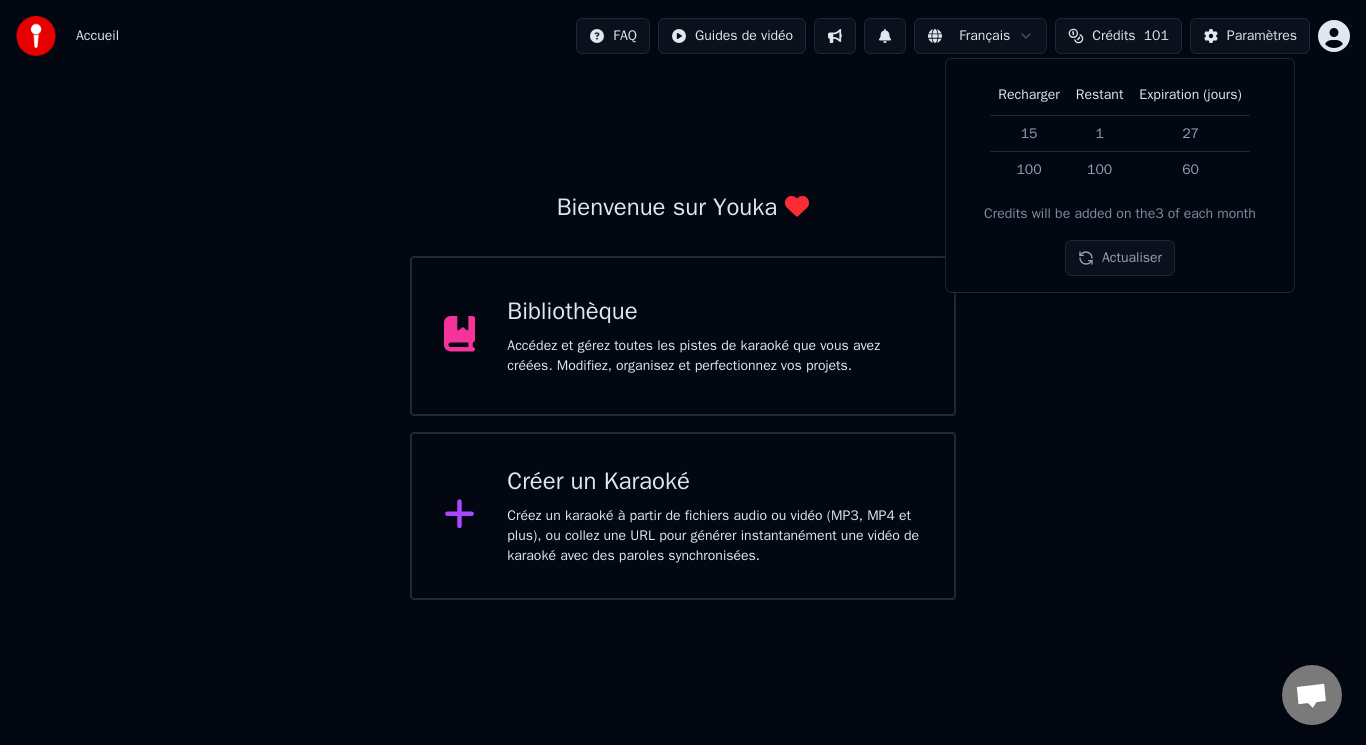 click on "Actualiser" at bounding box center (1120, 258) 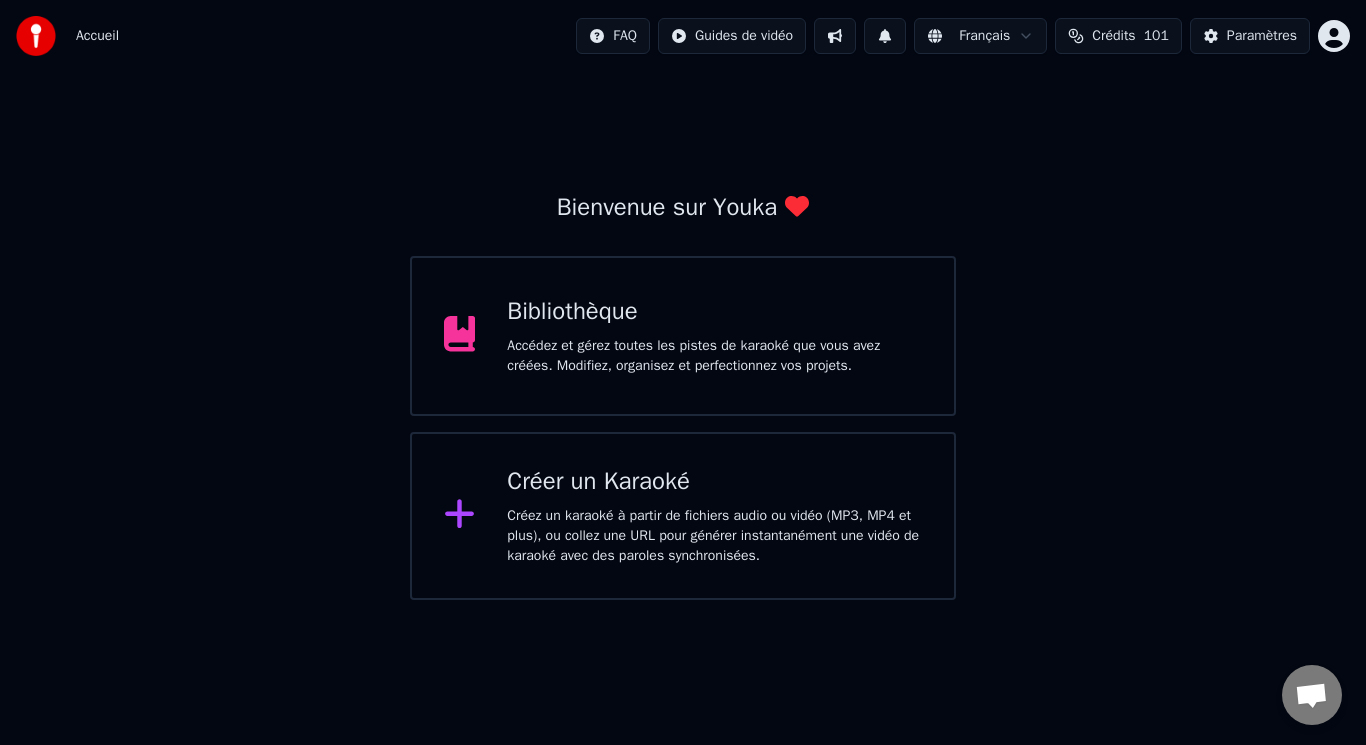 click on "Accueil FAQ Guides de vidéo Français Crédits 101 Paramètres Bienvenue sur Youka Bibliothèque Accédez et gérez toutes les pistes de karaoké que vous avez créées. Modifiez, organisez et perfectionnez vos projets. Créer un Karaoké Créez un karaoké à partir de fichiers audio ou vidéo (MP3, MP4 et plus), ou collez une URL pour générer instantanément une vidéo de karaoké avec des paroles synchronisées." at bounding box center [683, 300] 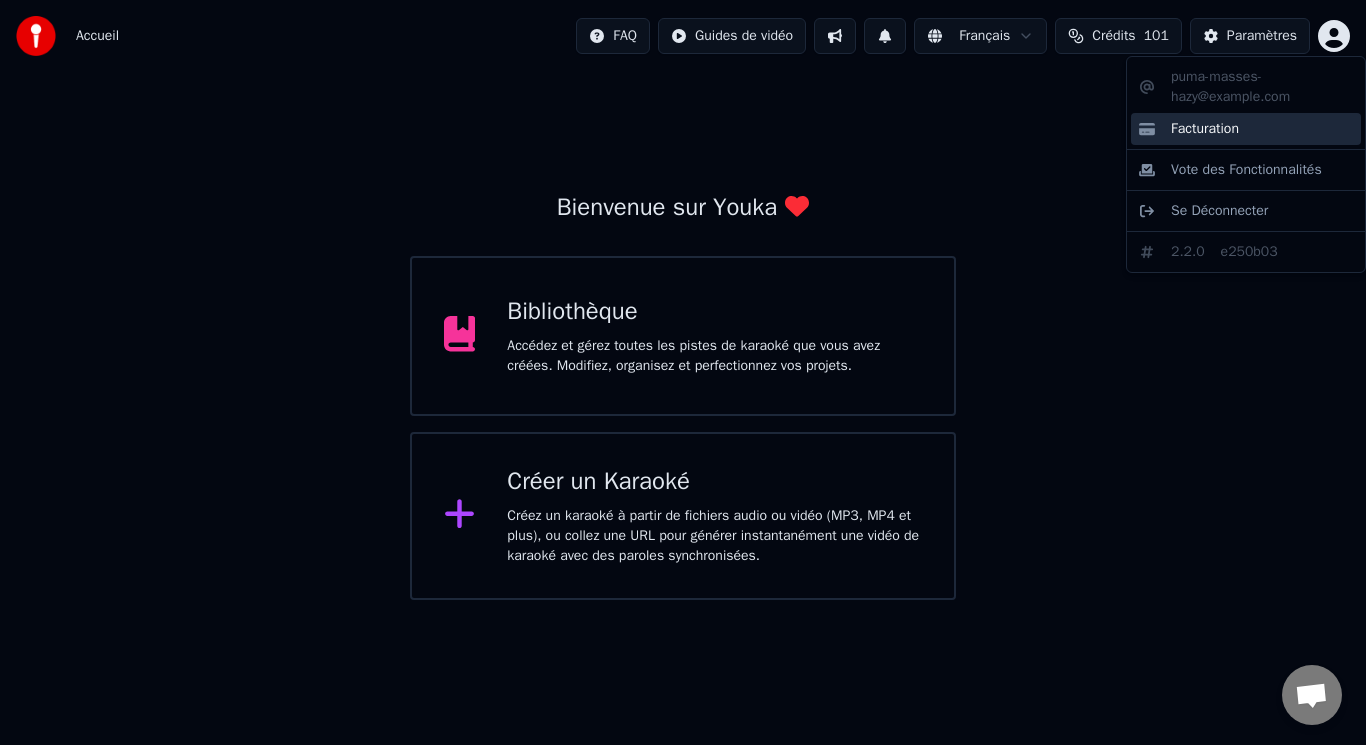 click on "Facturation" at bounding box center (1205, 129) 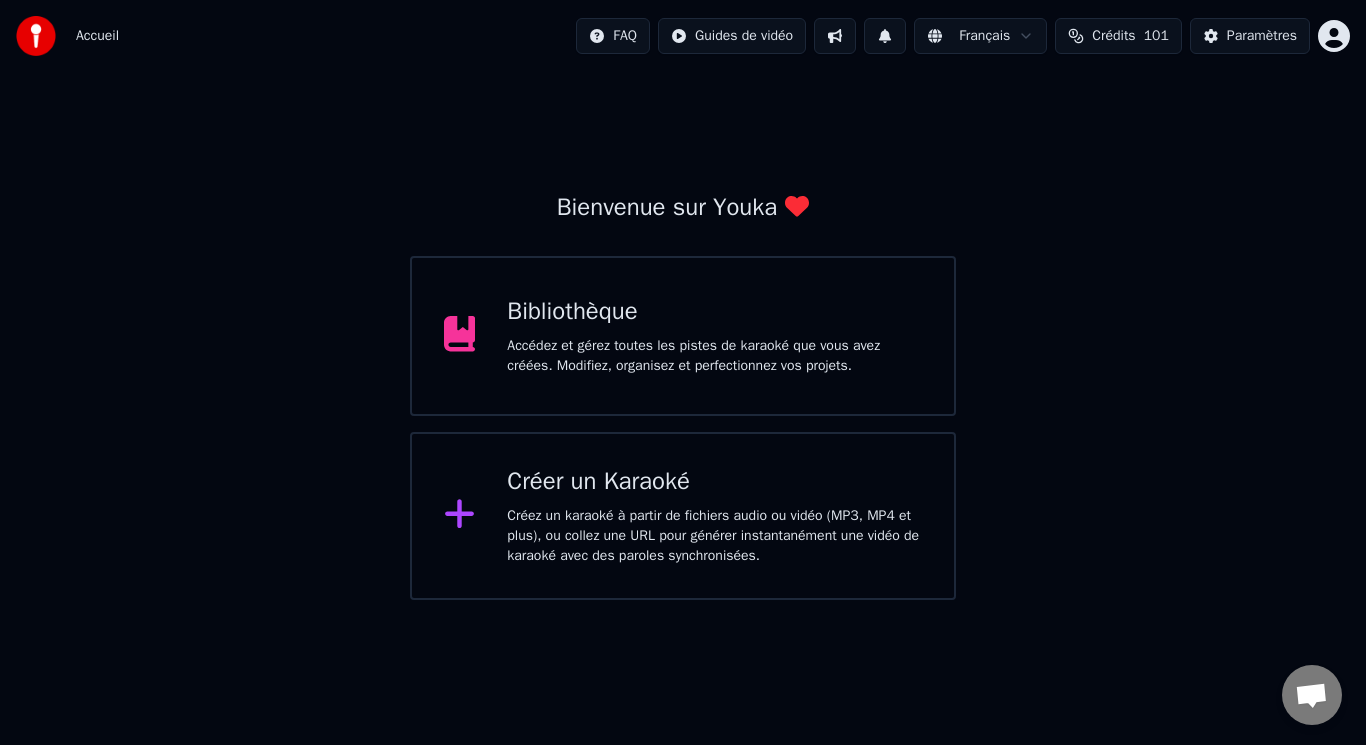 click on "Accueil FAQ Guides de vidéo Français Crédits 101 Paramètres Bienvenue sur Youka Bibliothèque Accédez et gérez toutes les pistes de karaoké que vous avez créées. Modifiez, organisez et perfectionnez vos projets. Créer un Karaoké Créez un karaoké à partir de fichiers audio ou vidéo (MP3, MP4 et plus), ou collez une URL pour générer instantanément une vidéo de karaoké avec des paroles synchronisées." at bounding box center [683, 300] 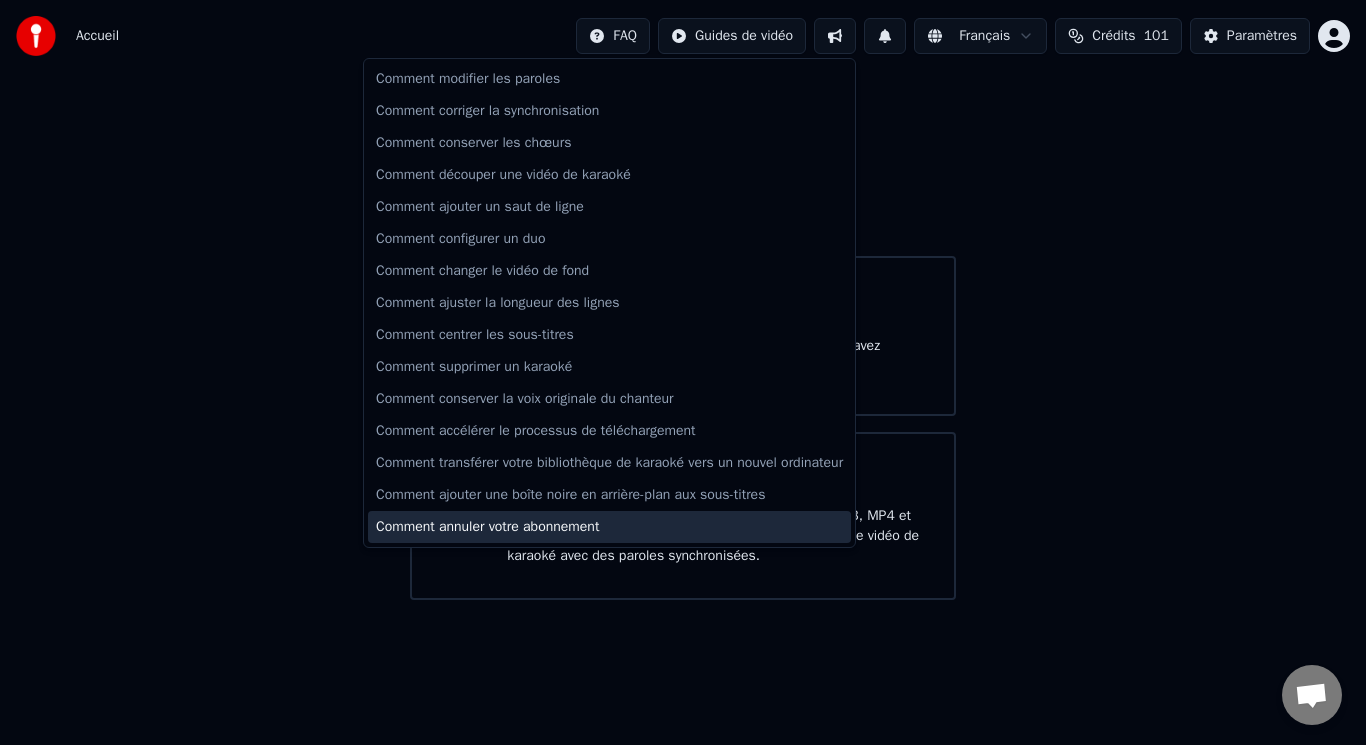 click on "Comment annuler votre abonnement" at bounding box center (609, 527) 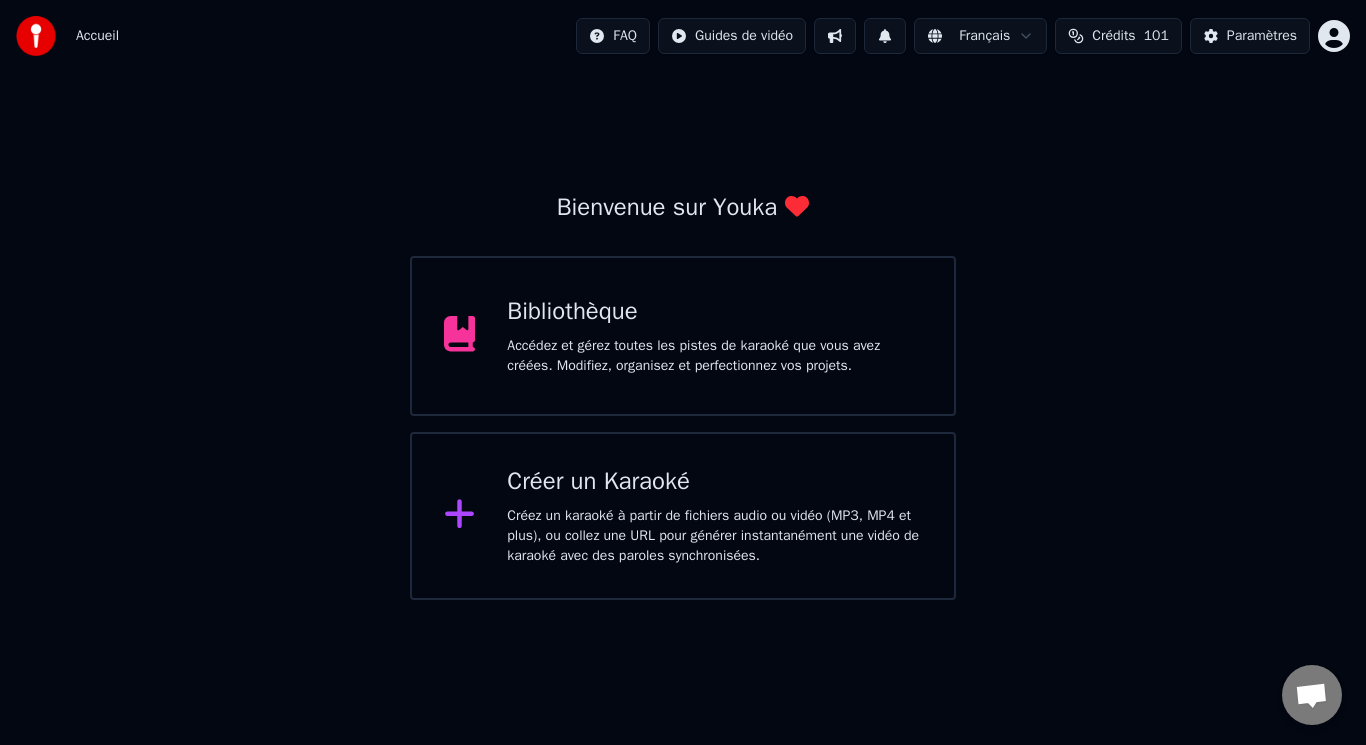 click on "Accueil FAQ Guides de vidéo Français Crédits 101 Paramètres Bienvenue sur Youka Bibliothèque Accédez et gérez toutes les pistes de karaoké que vous avez créées. Modifiez, organisez et perfectionnez vos projets. Créer un Karaoké Créez un karaoké à partir de fichiers audio ou vidéo (MP3, MP4 et plus), ou collez une URL pour générer instantanément une vidéo de karaoké avec des paroles synchronisées." at bounding box center [683, 300] 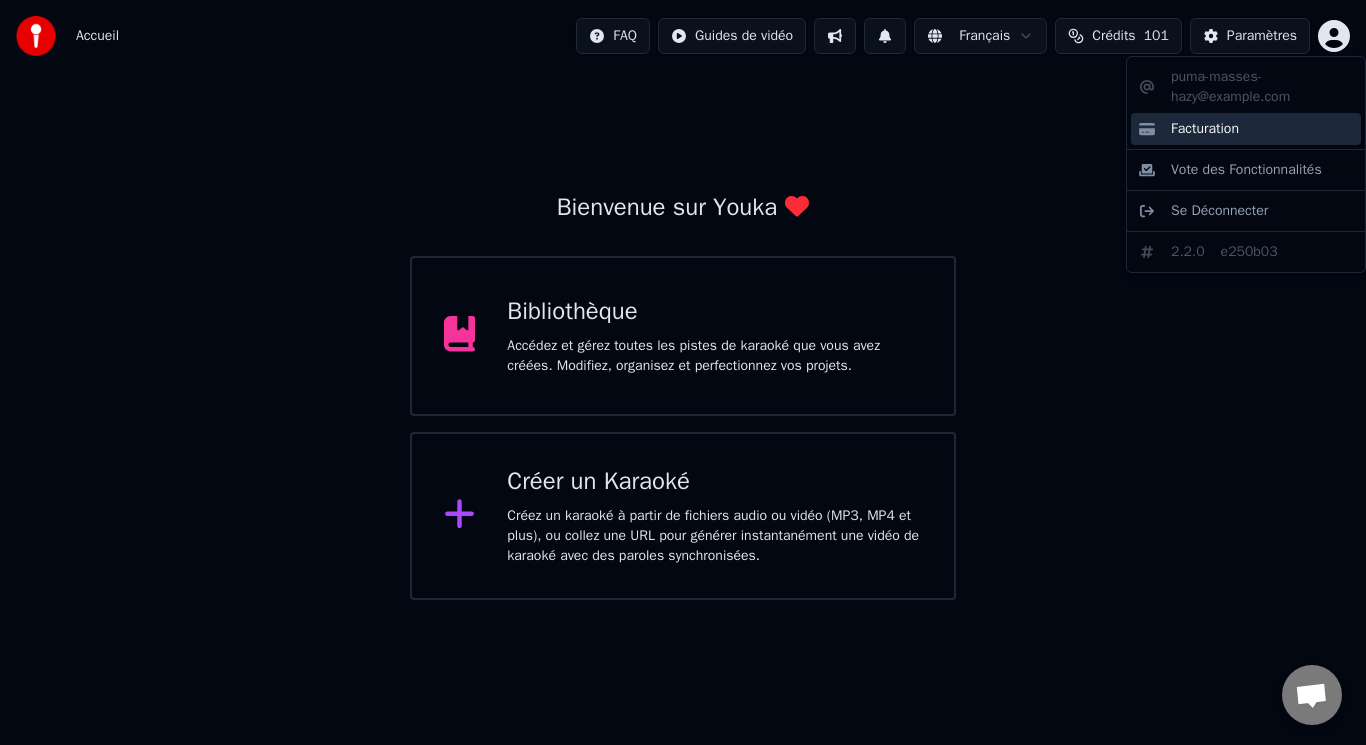 click on "Facturation" at bounding box center [1205, 129] 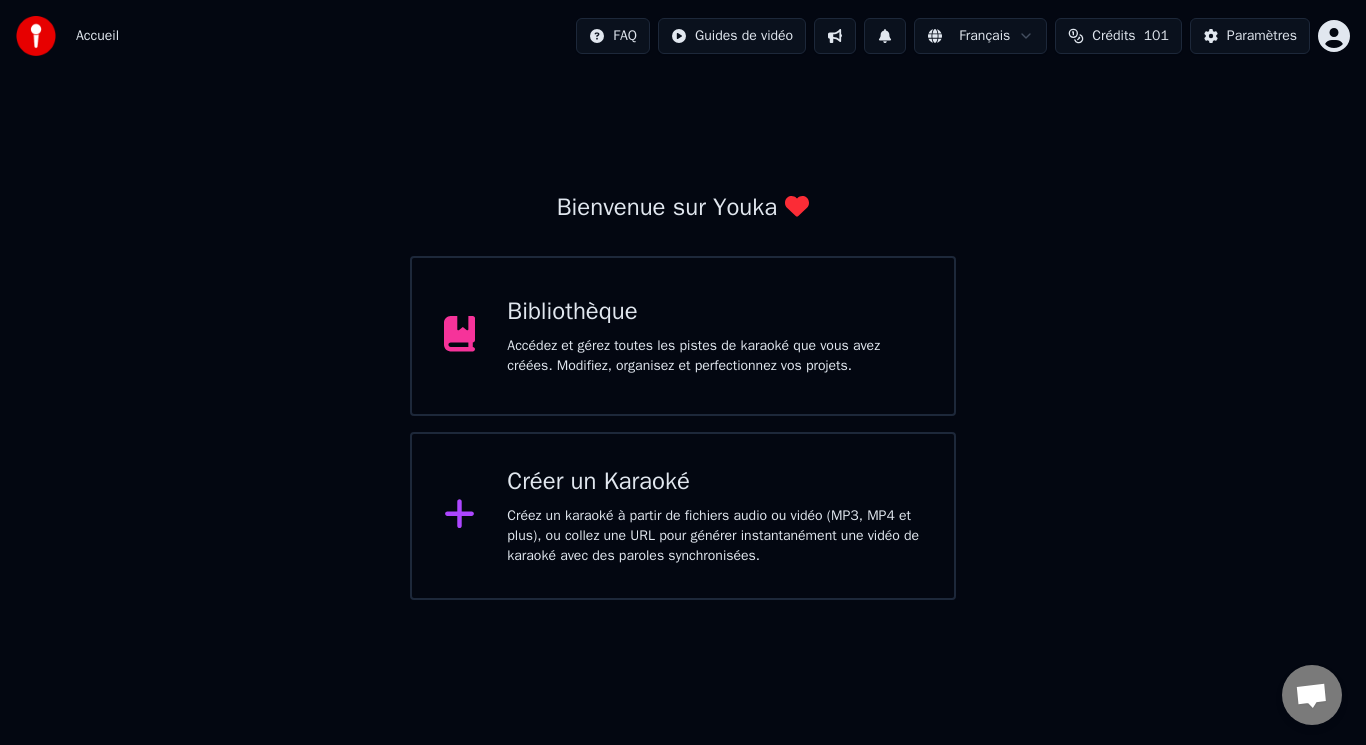 type 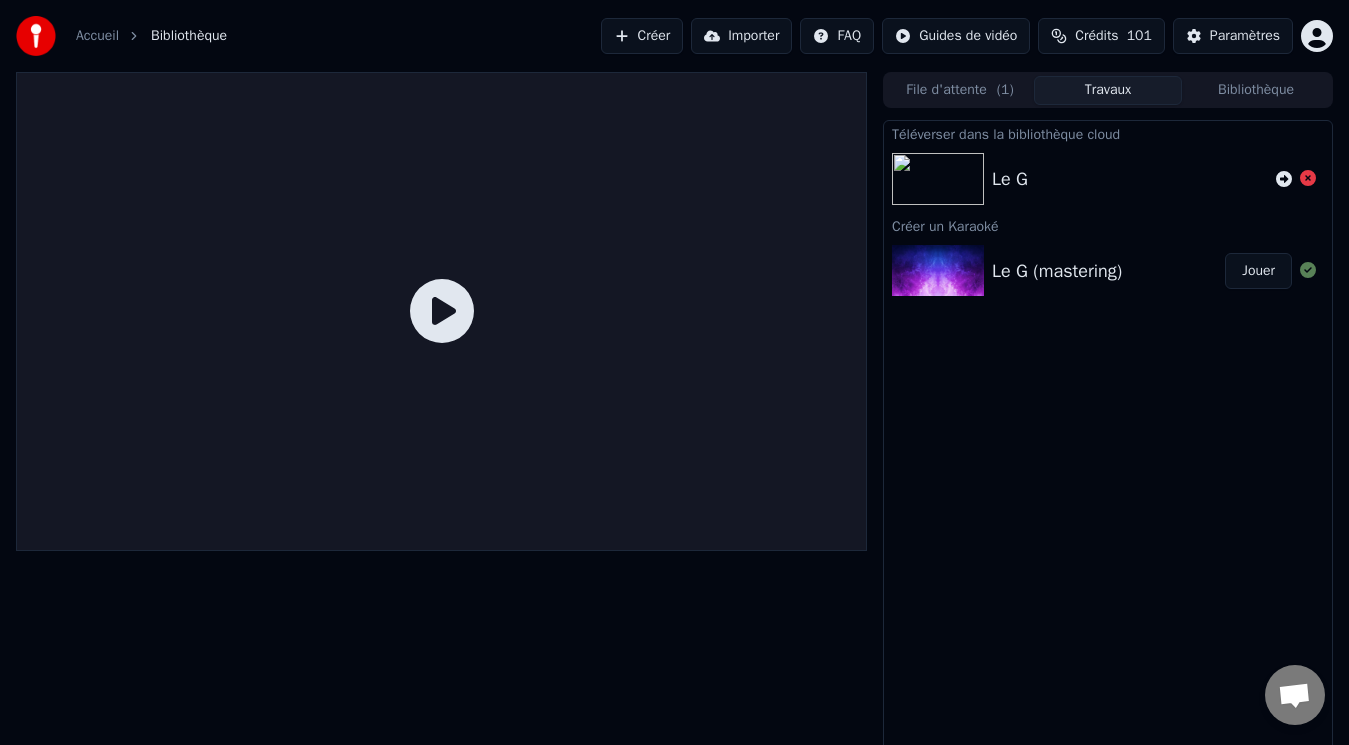 click at bounding box center [938, 271] 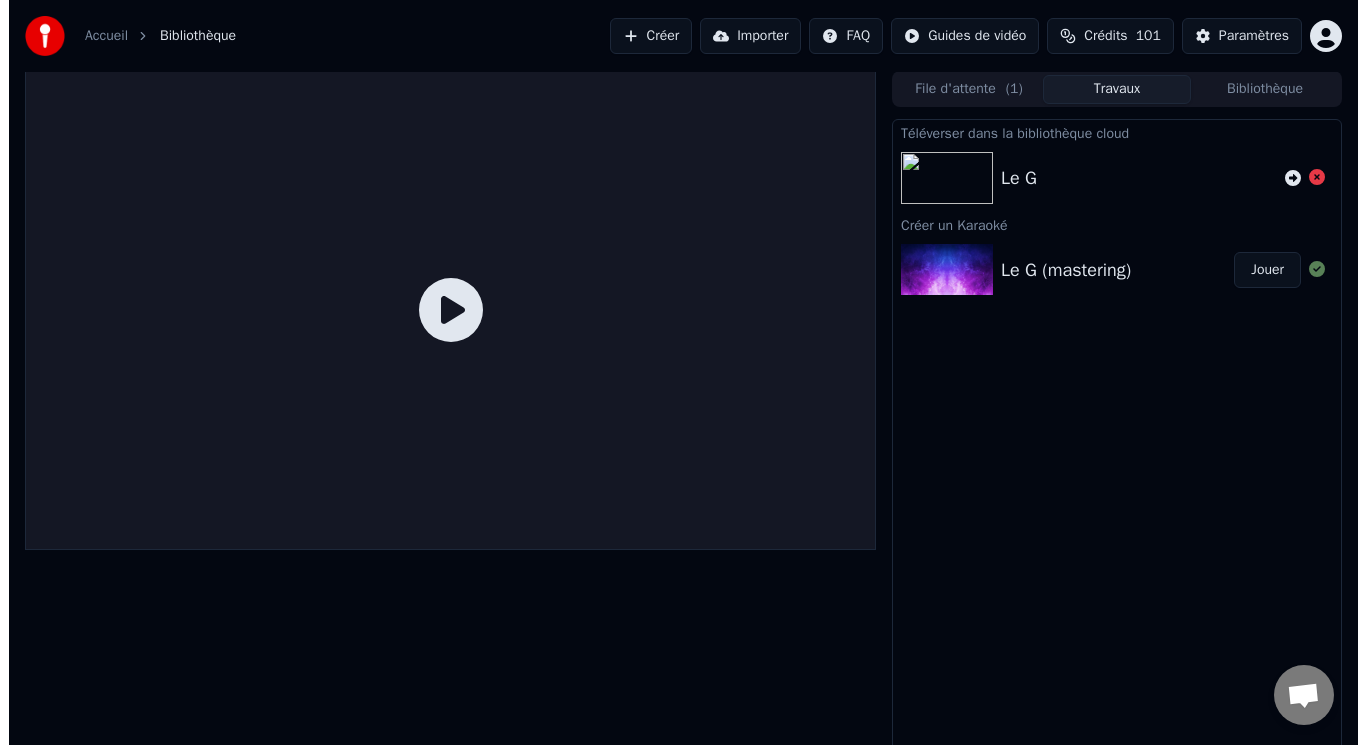 scroll, scrollTop: 0, scrollLeft: 0, axis: both 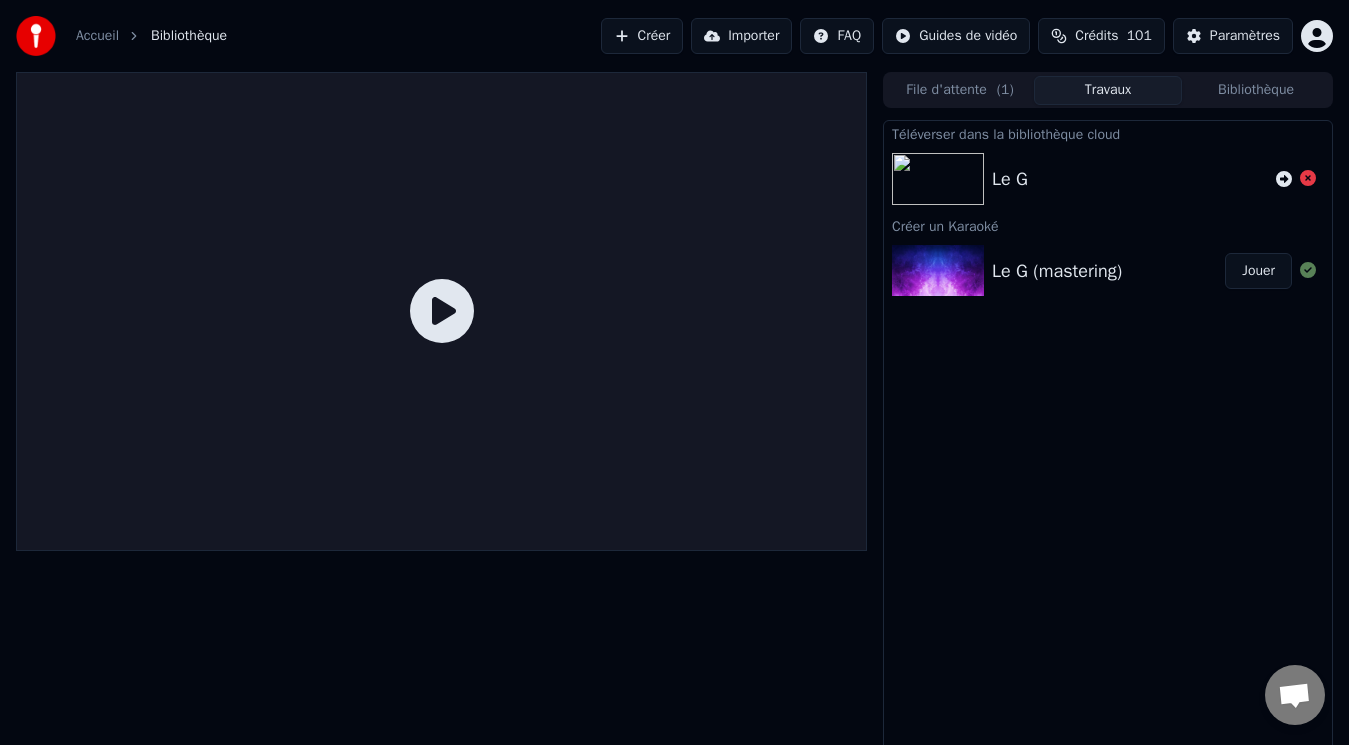 click on "Jouer" at bounding box center (1258, 271) 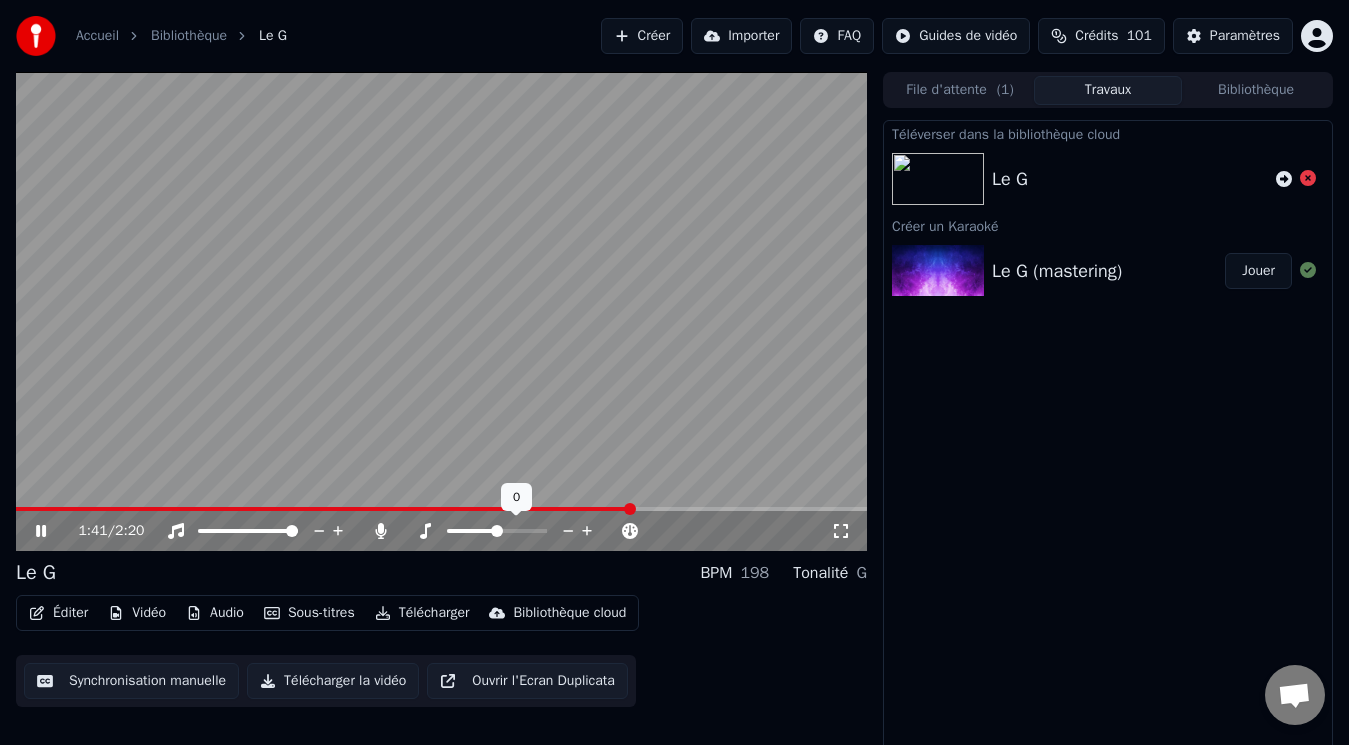 click at bounding box center (497, 531) 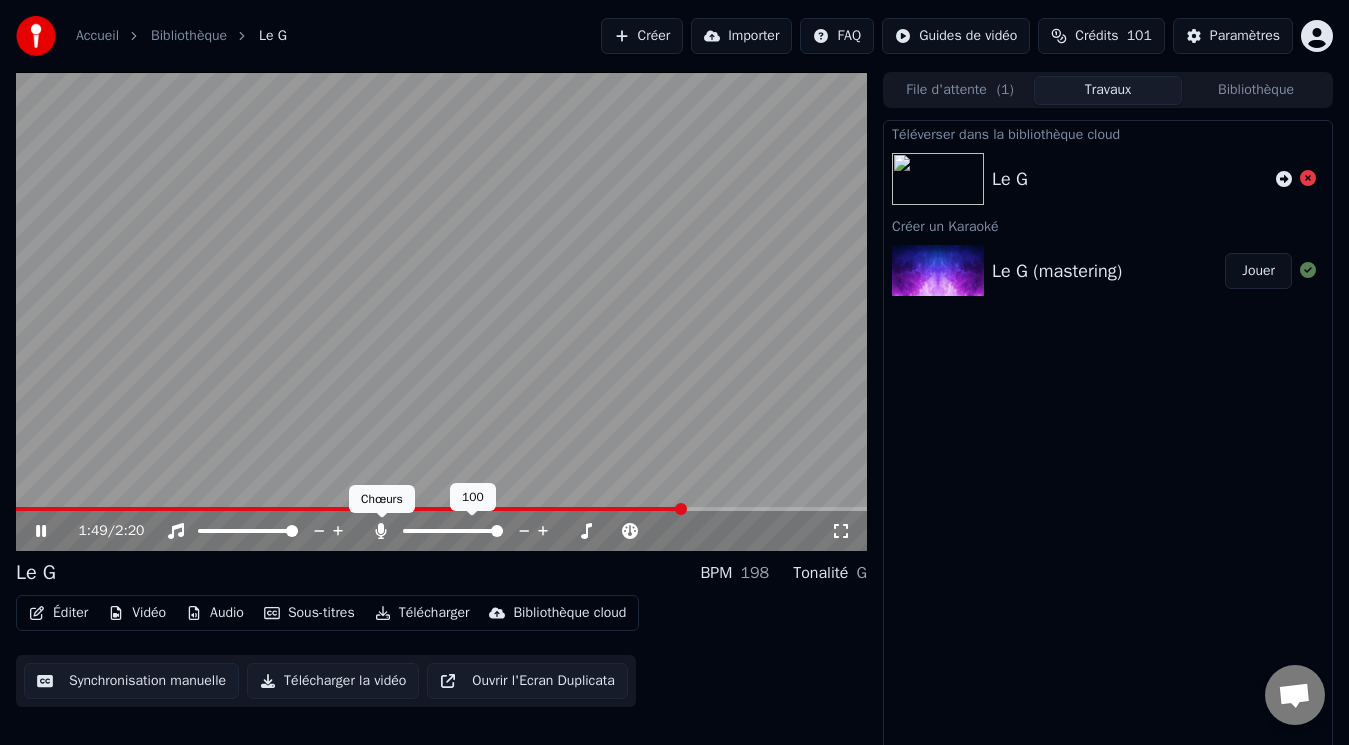 click 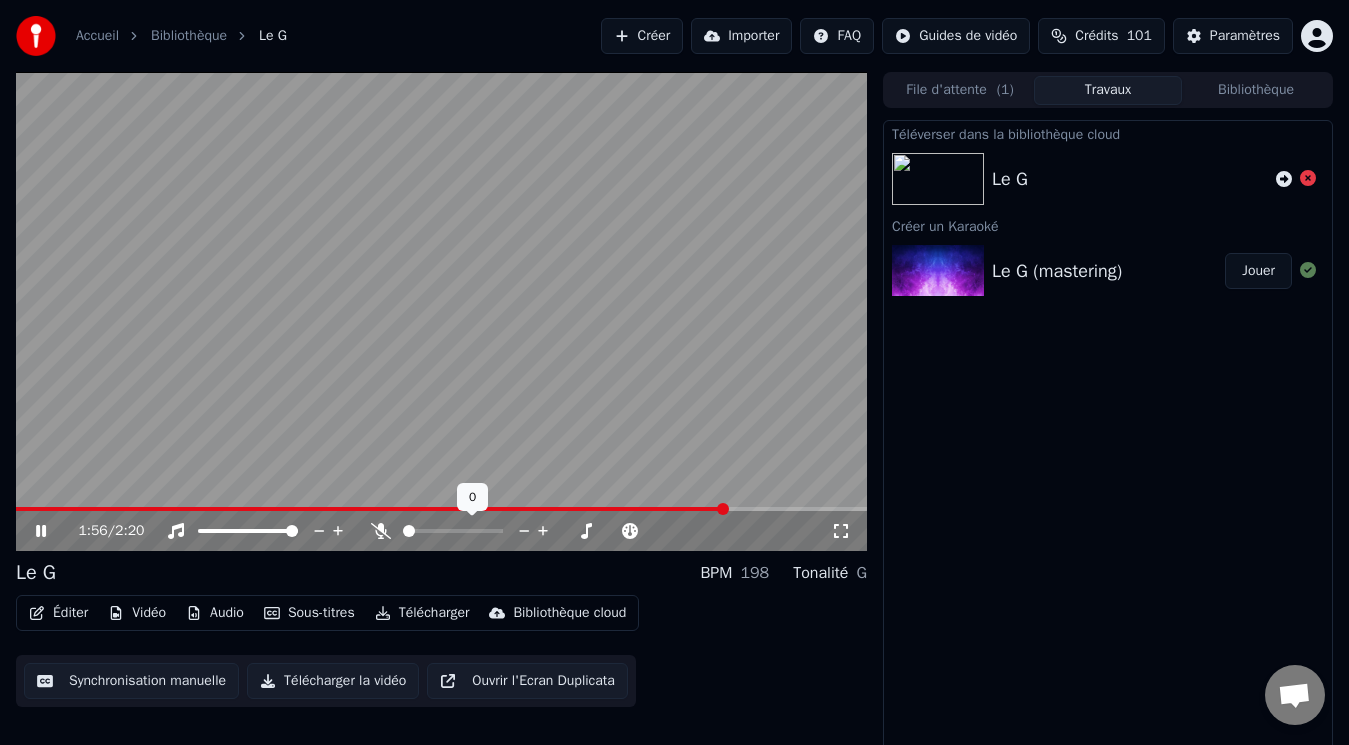 click 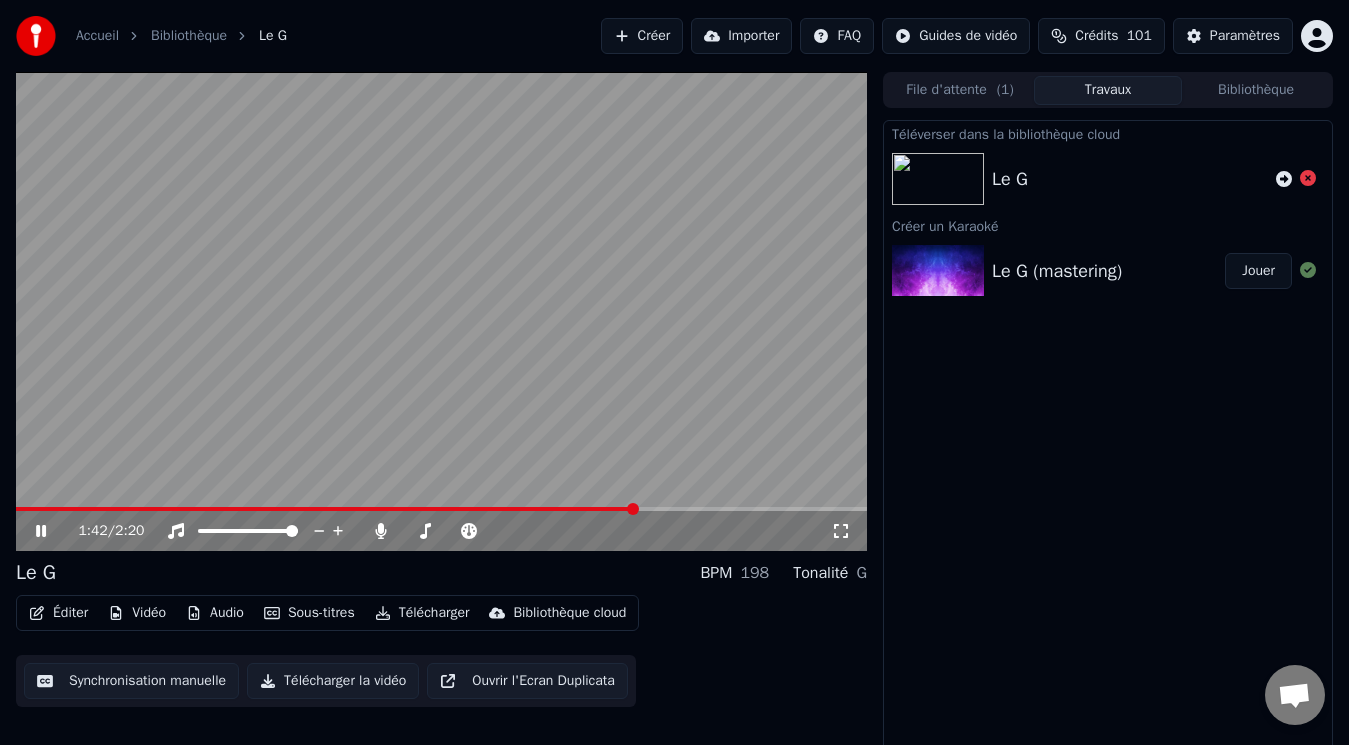 click at bounding box center (326, 509) 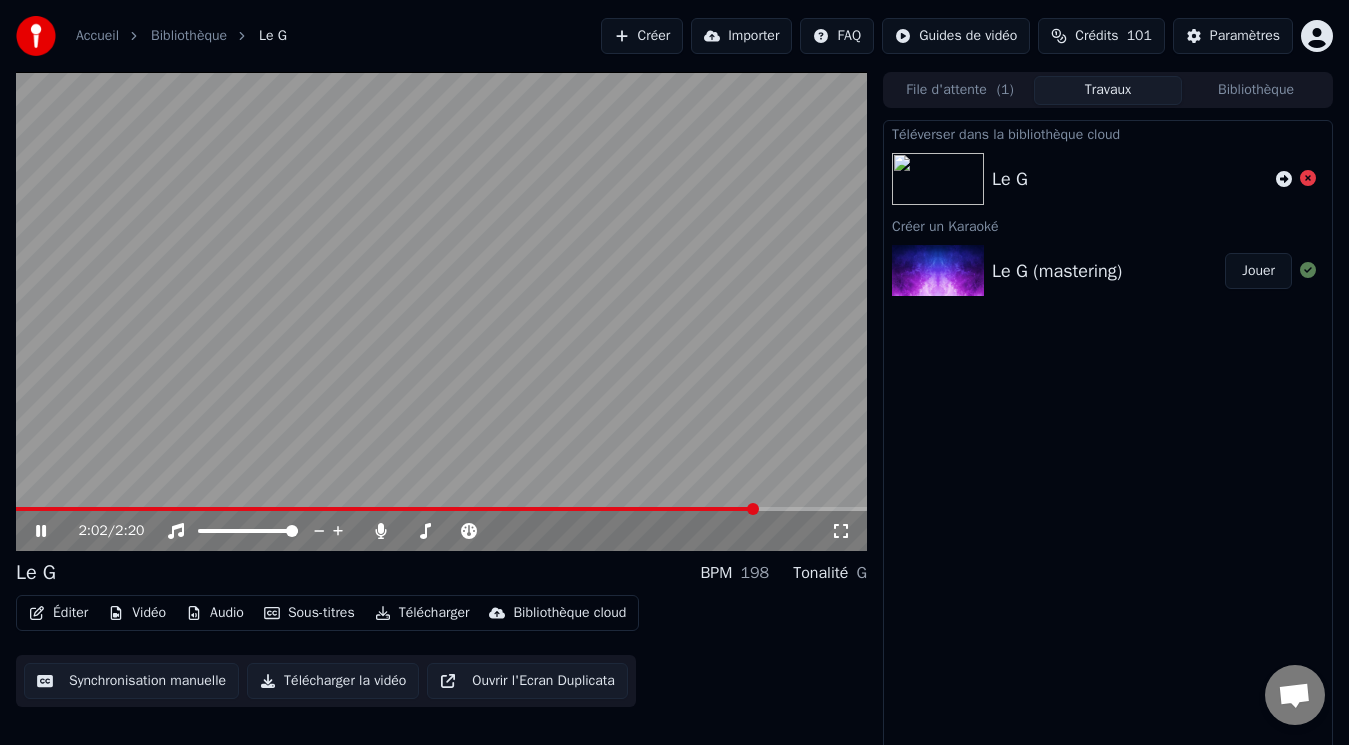 click at bounding box center (441, 509) 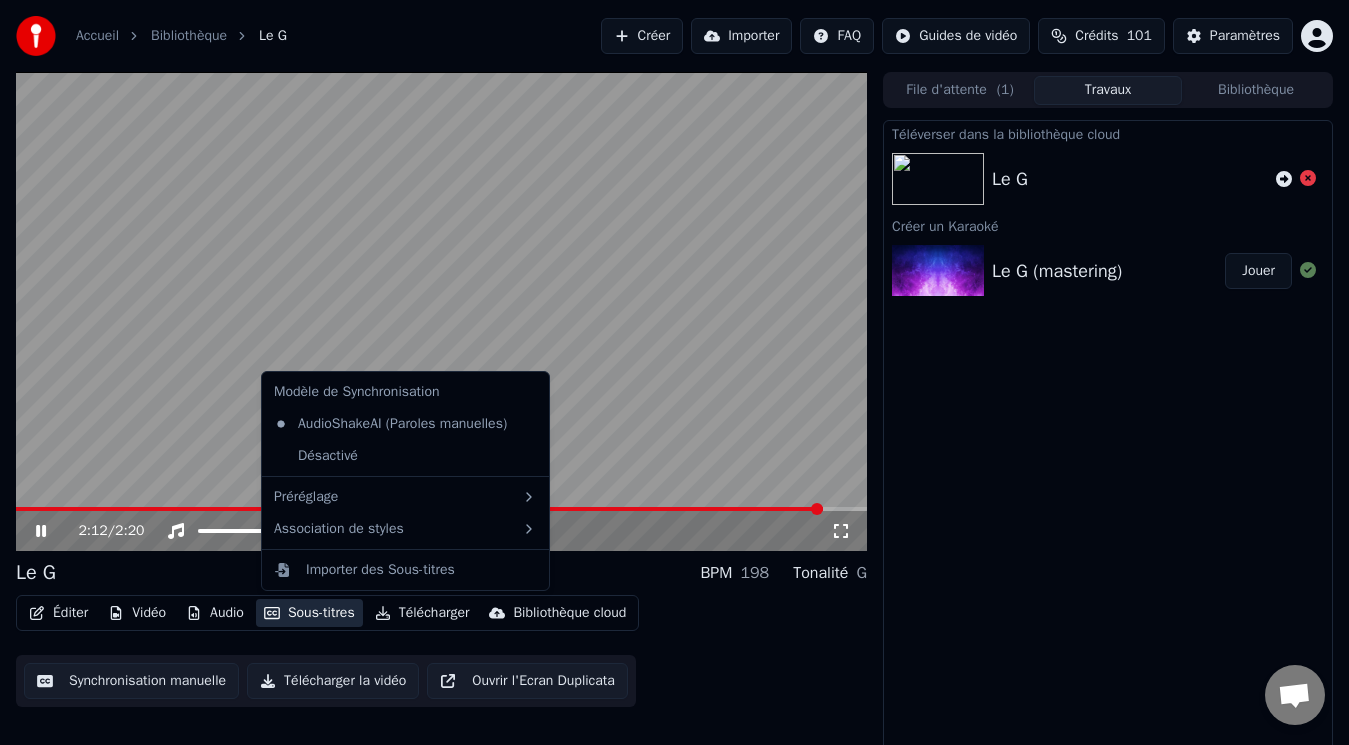 click on "Sous-titres" at bounding box center [309, 613] 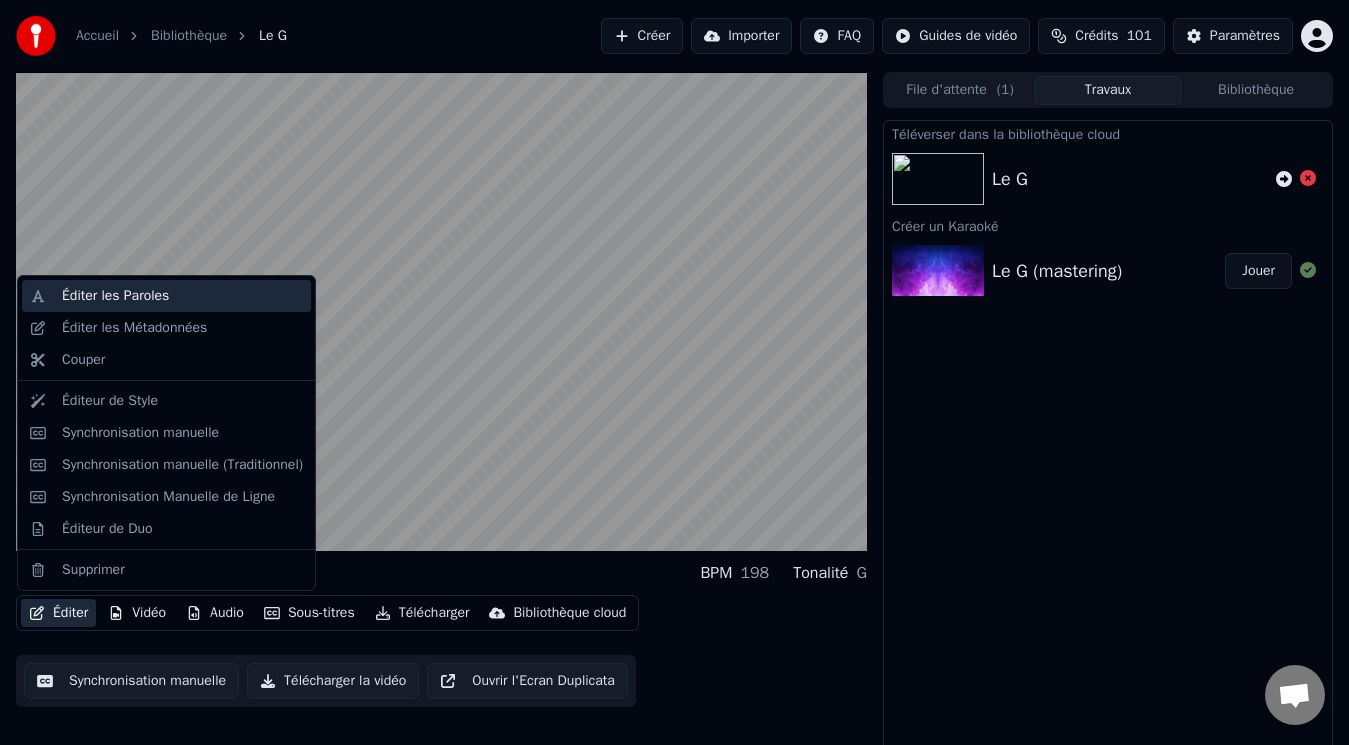 click on "Éditer les Paroles" at bounding box center (115, 296) 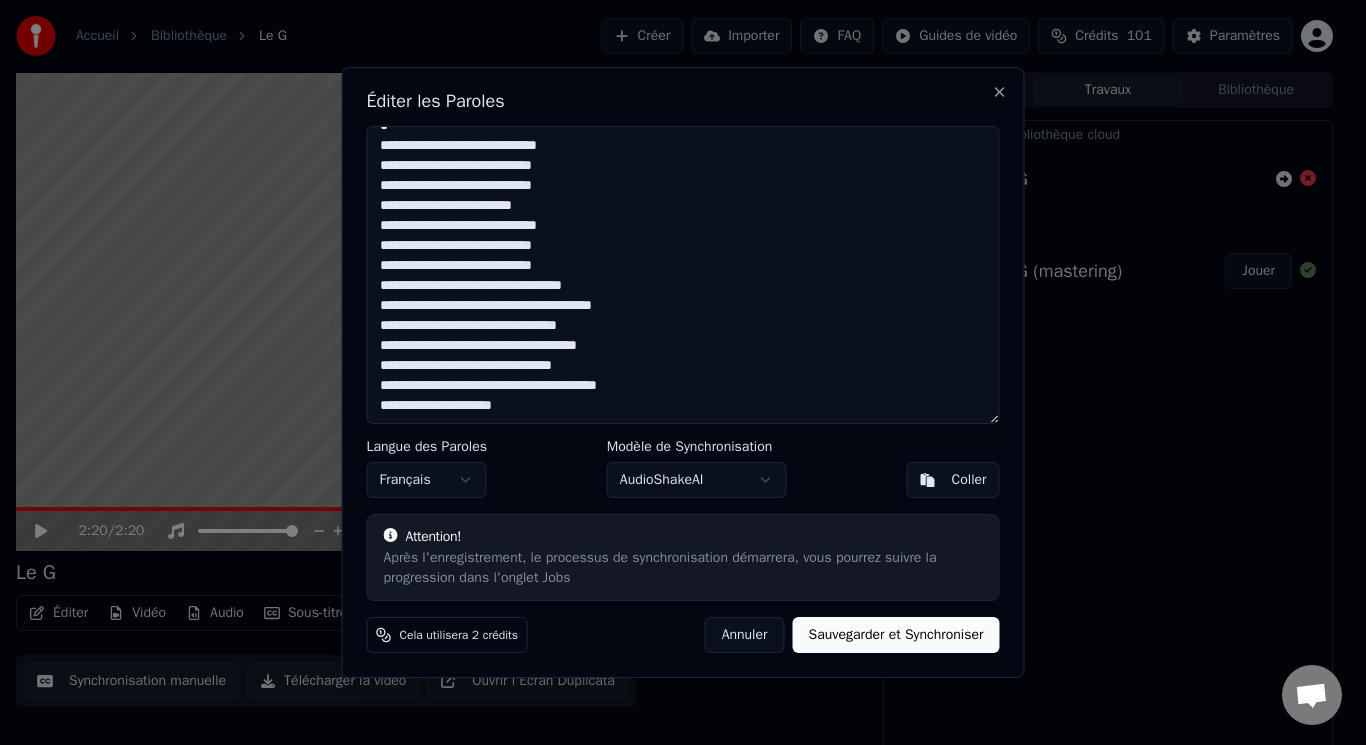 scroll, scrollTop: 759, scrollLeft: 0, axis: vertical 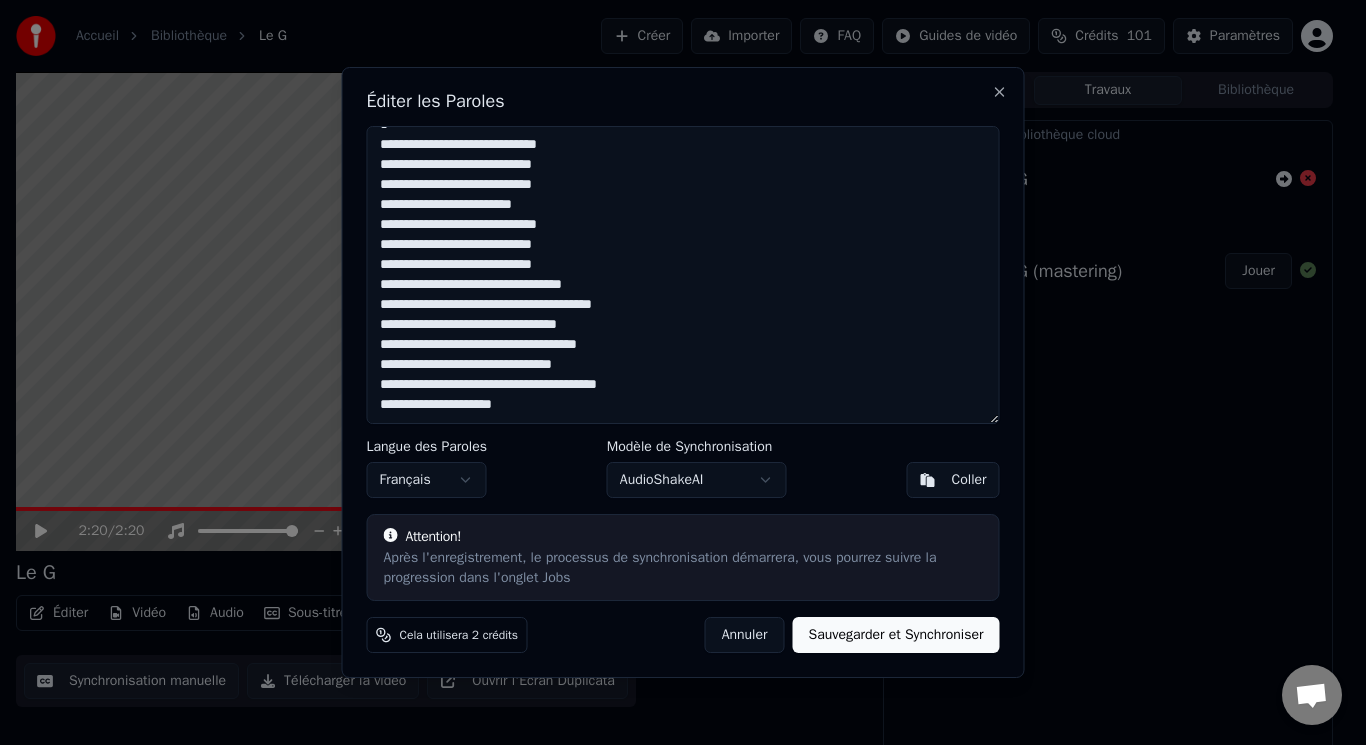 click at bounding box center (683, 275) 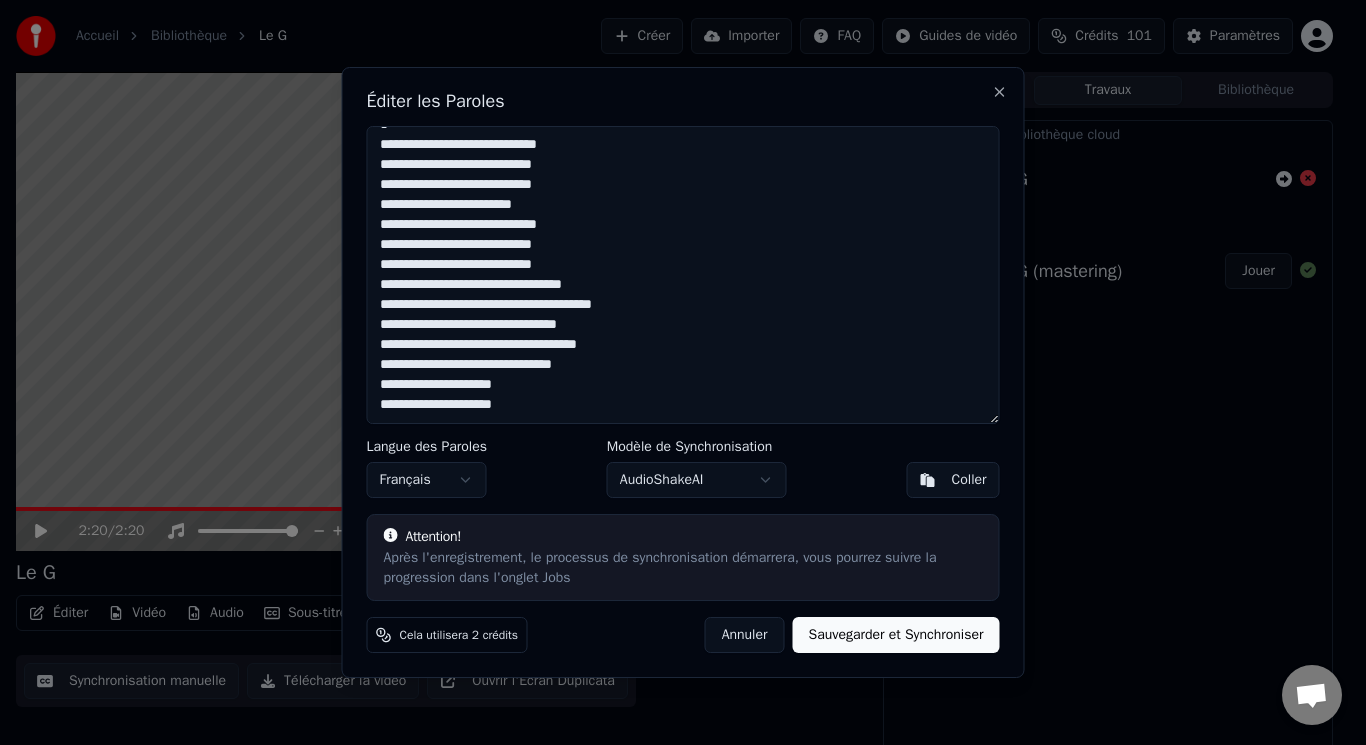 type on "**********" 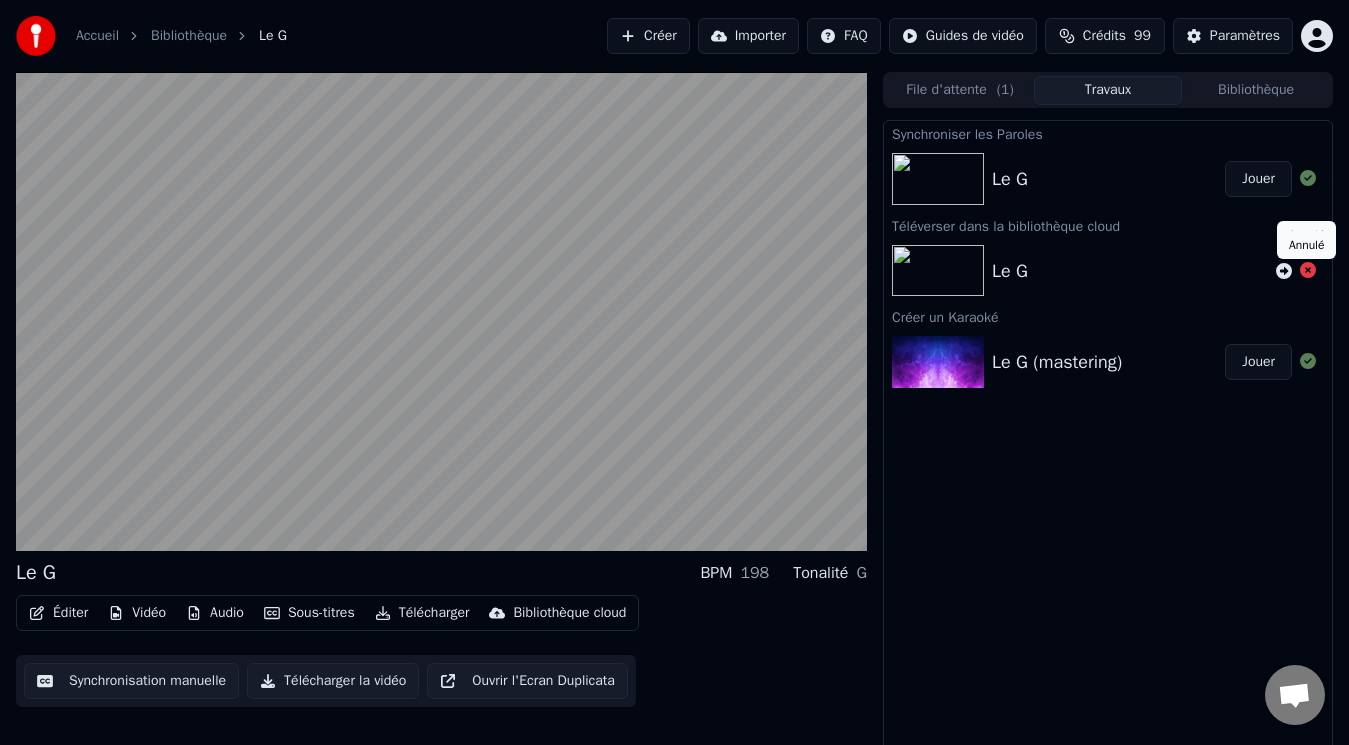 click 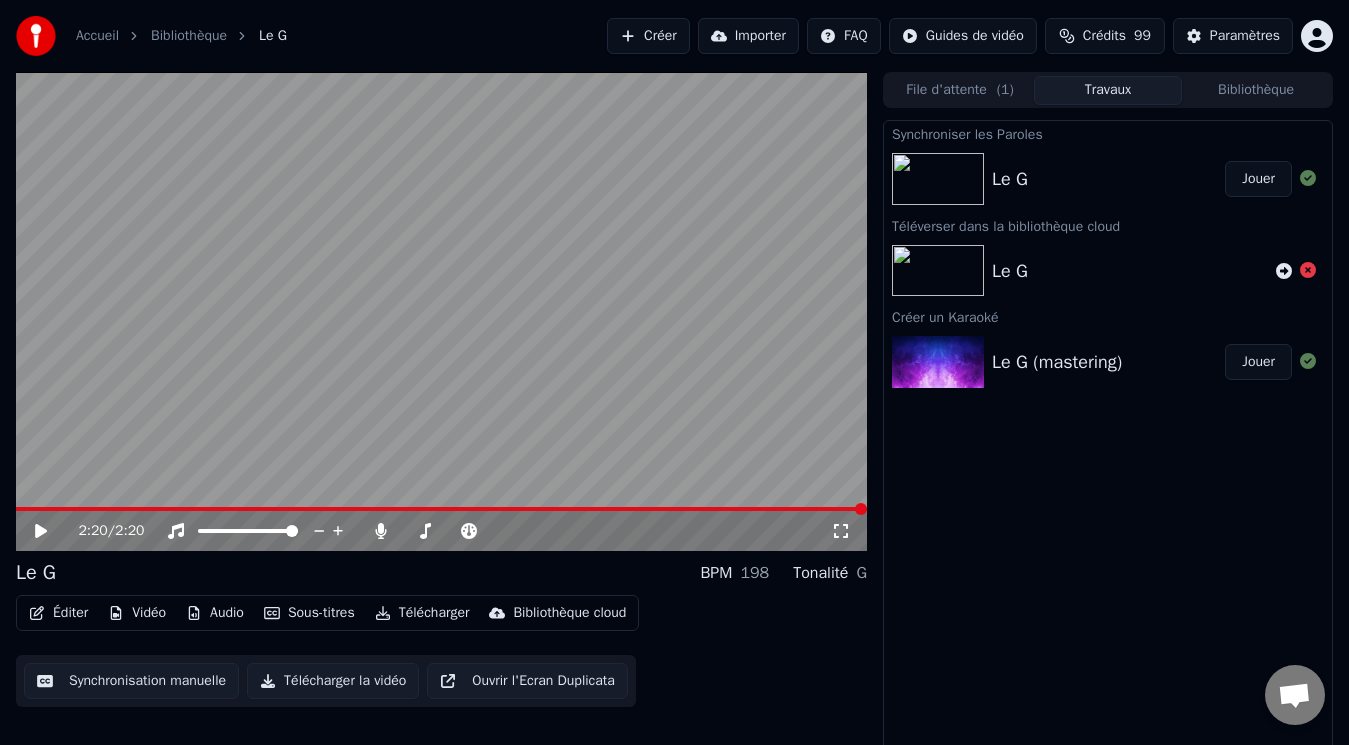 click on "Télécharger" at bounding box center (422, 613) 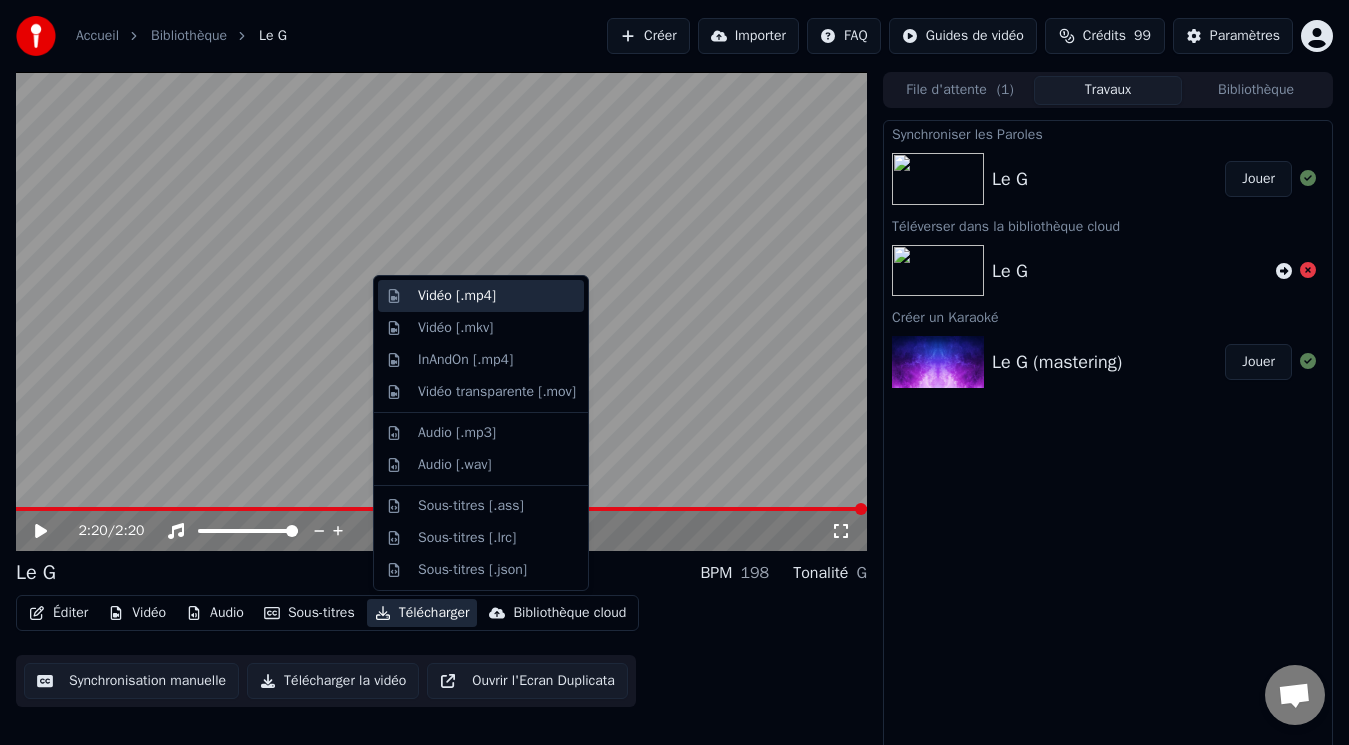click on "Vidéo [.mp4]" at bounding box center [457, 296] 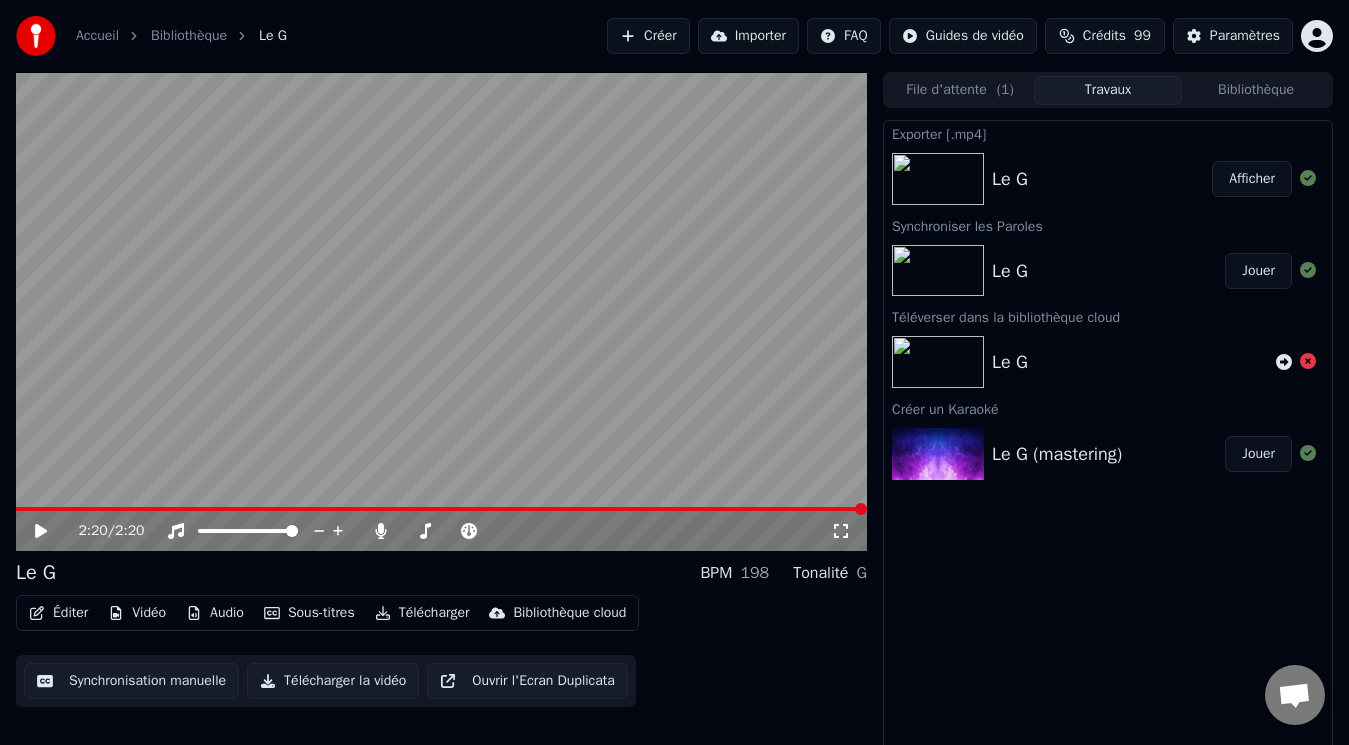 click on "Afficher" at bounding box center [1252, 179] 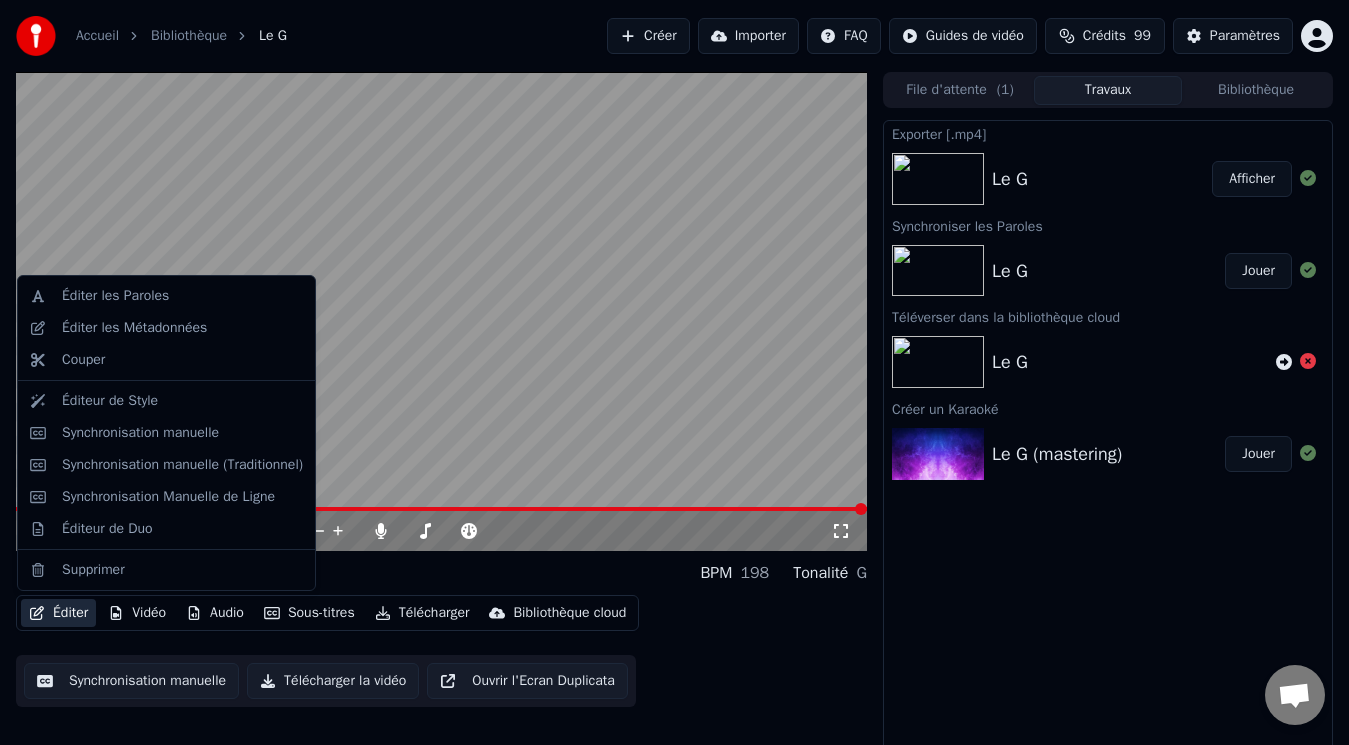 click on "Éditer" at bounding box center (58, 613) 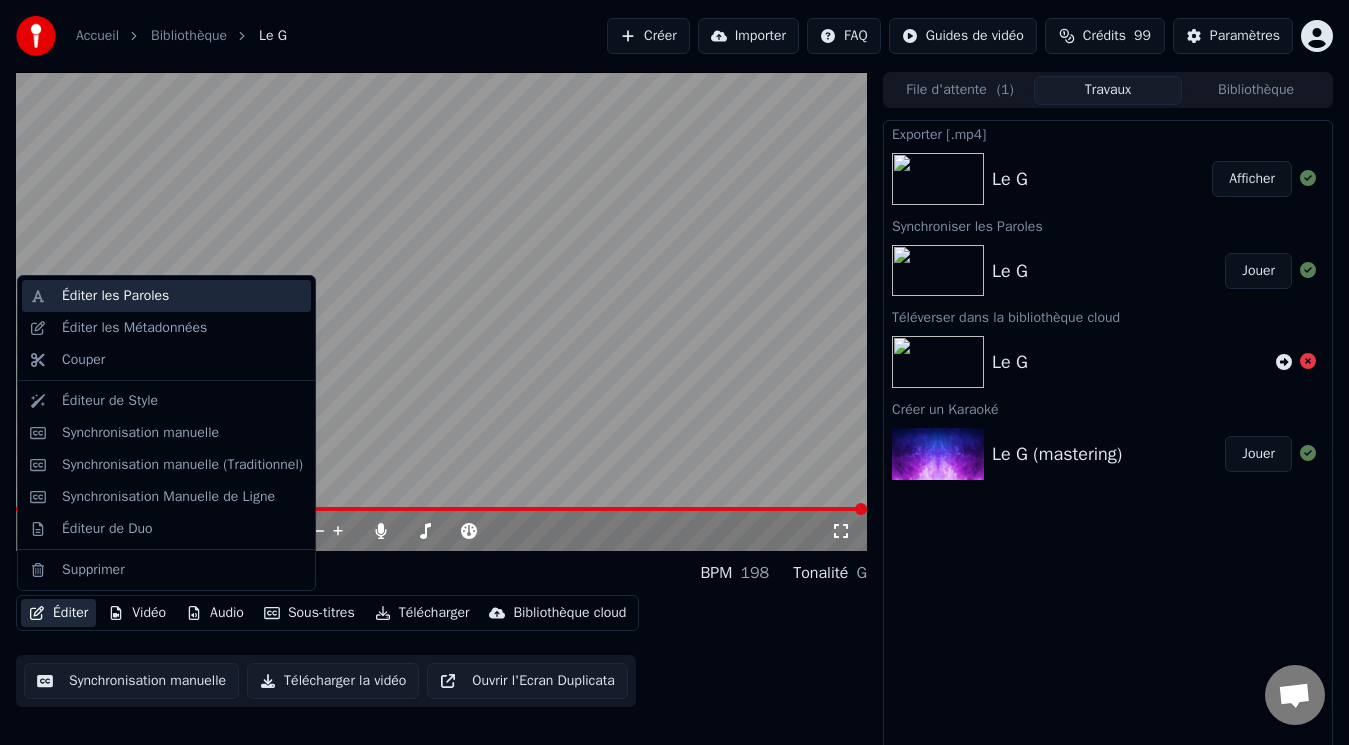 click on "Éditer les Paroles" at bounding box center [115, 296] 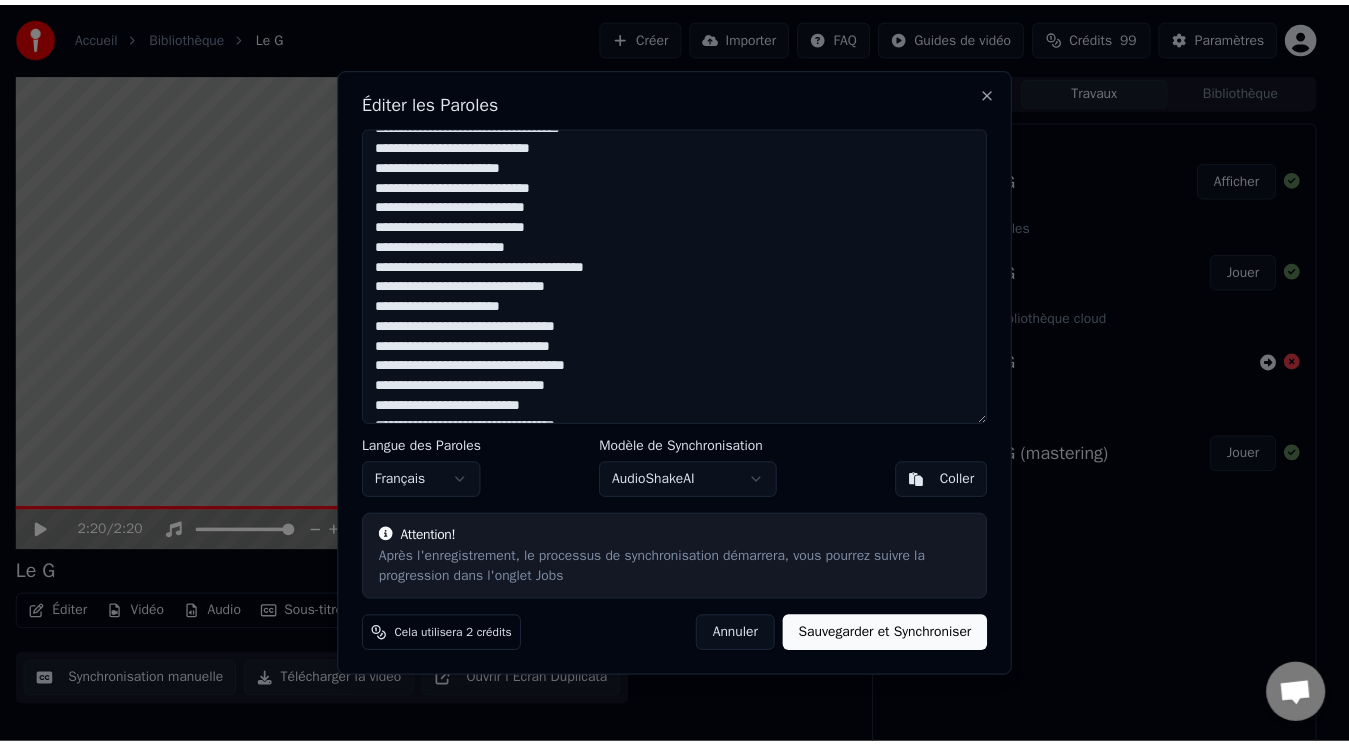 scroll, scrollTop: 400, scrollLeft: 0, axis: vertical 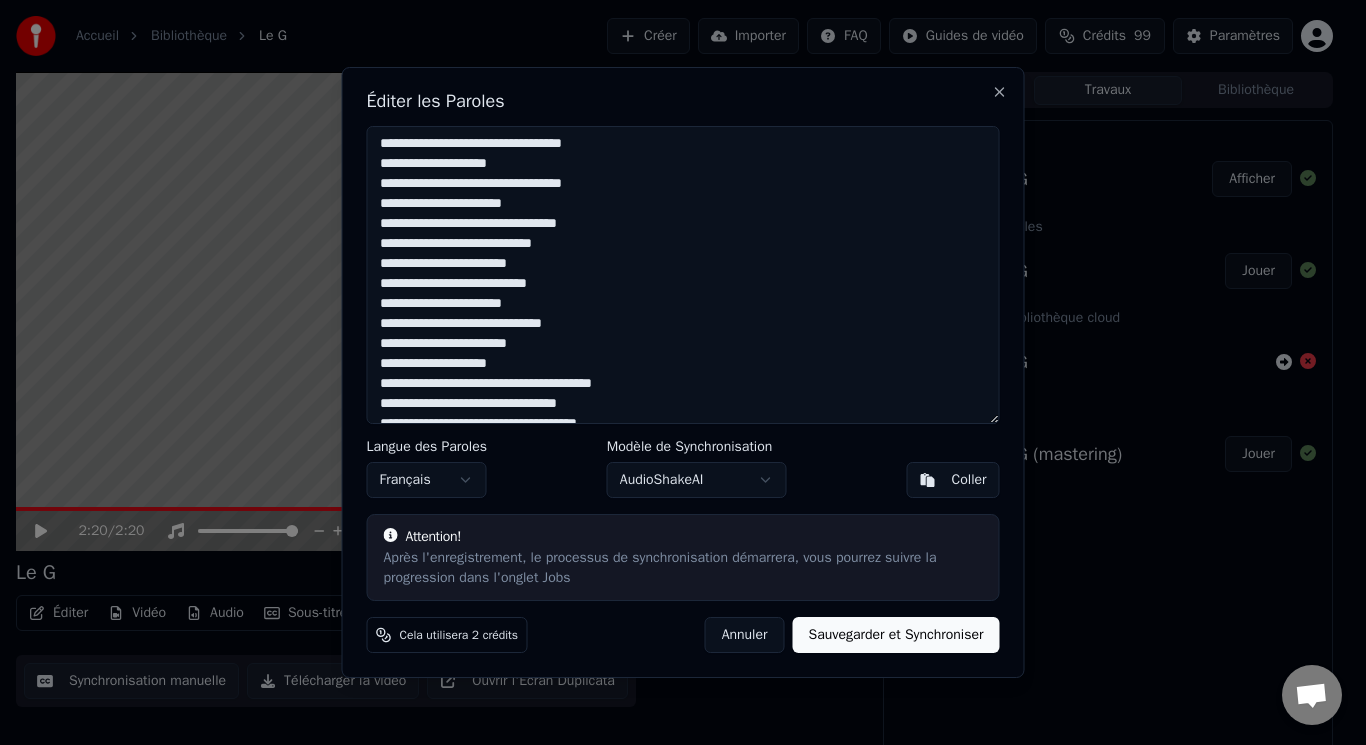 click at bounding box center (683, 275) 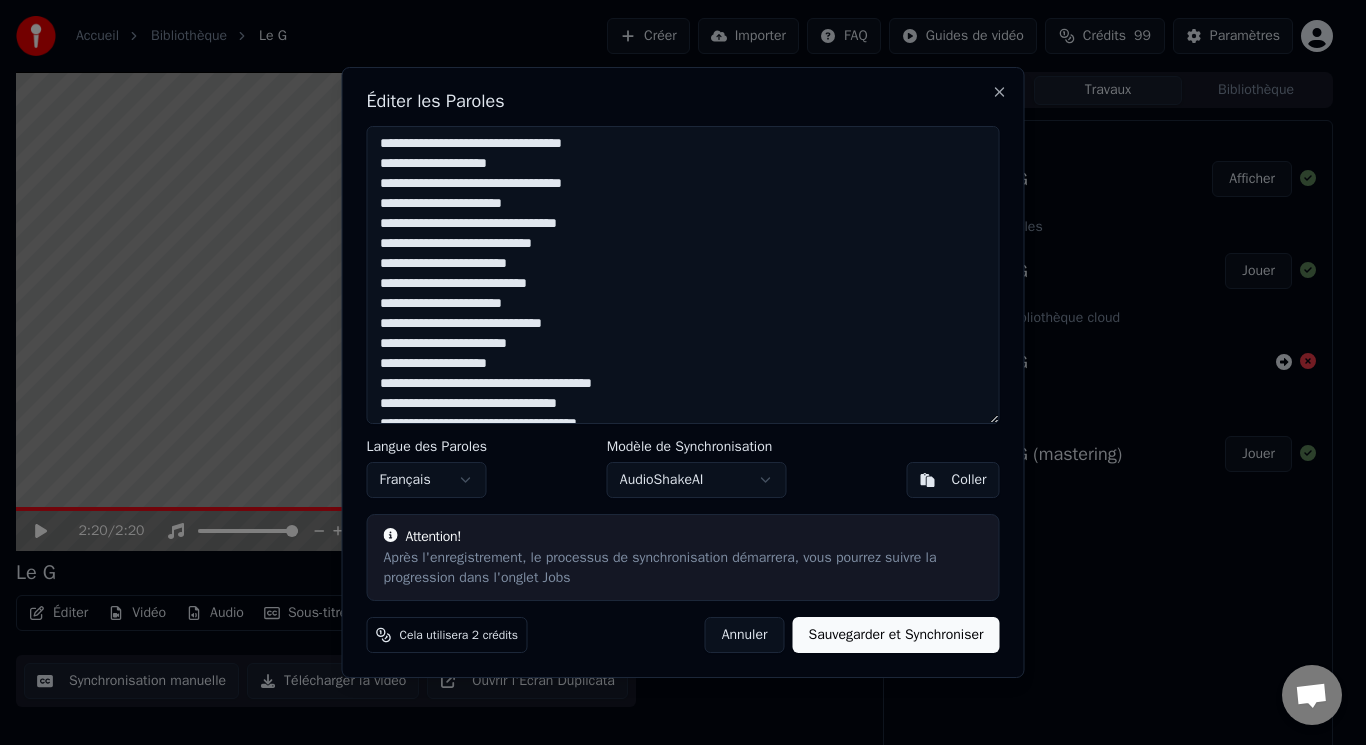 type on "**********" 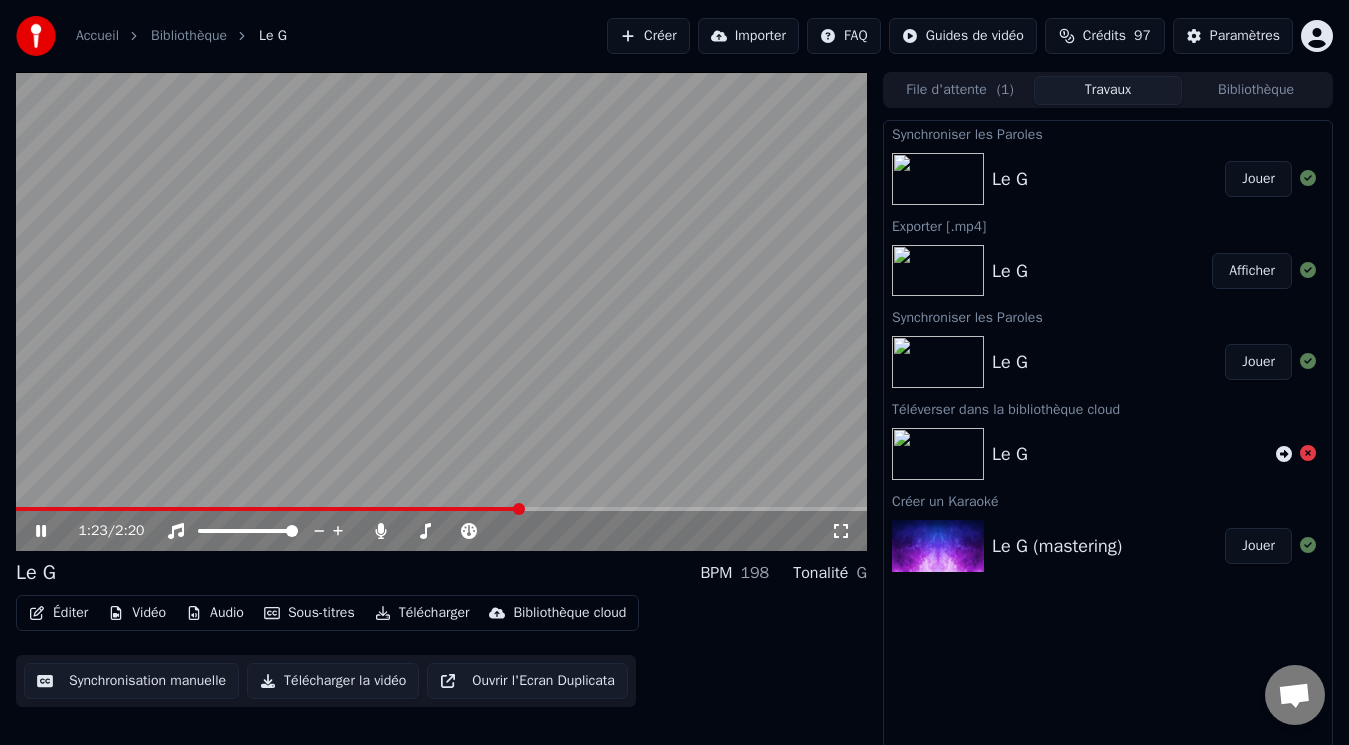 click at bounding box center (268, 509) 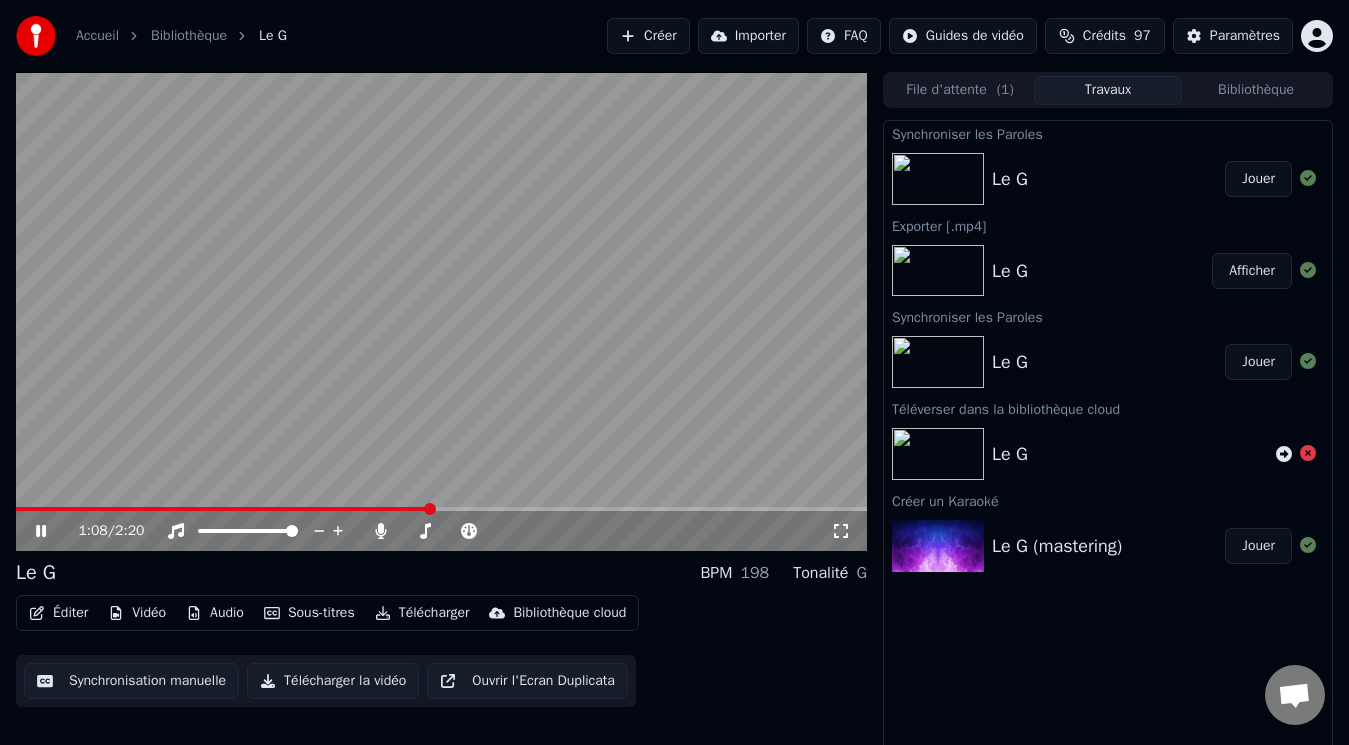 click at bounding box center [222, 509] 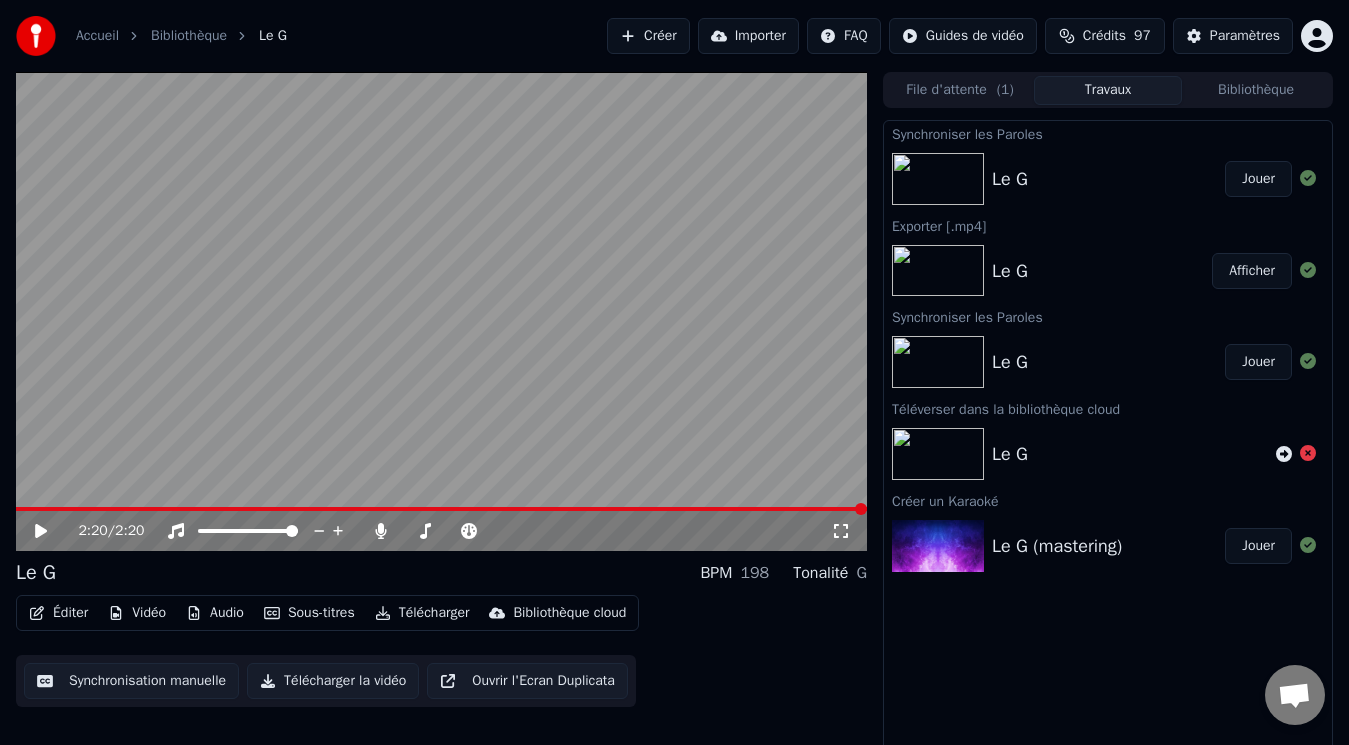click on "Vidéo" at bounding box center [137, 613] 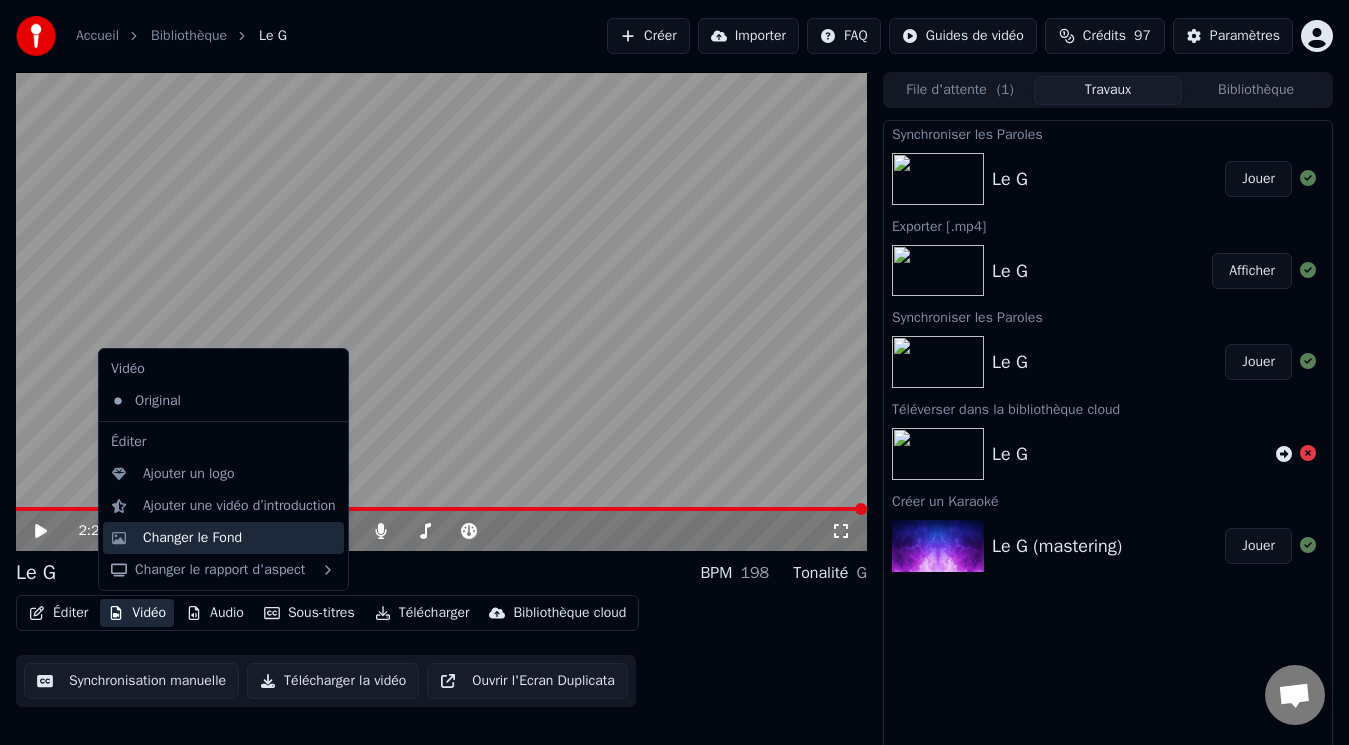 click on "Changer le Fond" at bounding box center [192, 538] 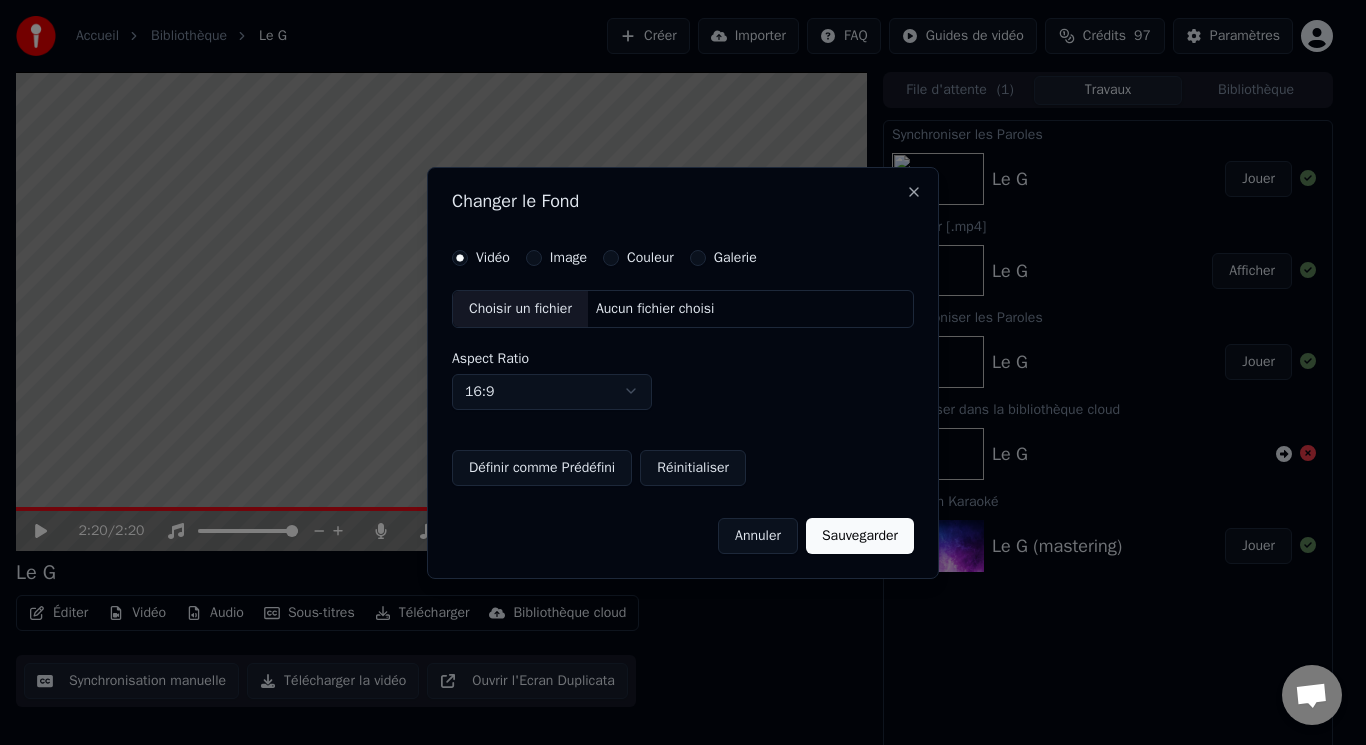 click on "Annuler" at bounding box center [758, 535] 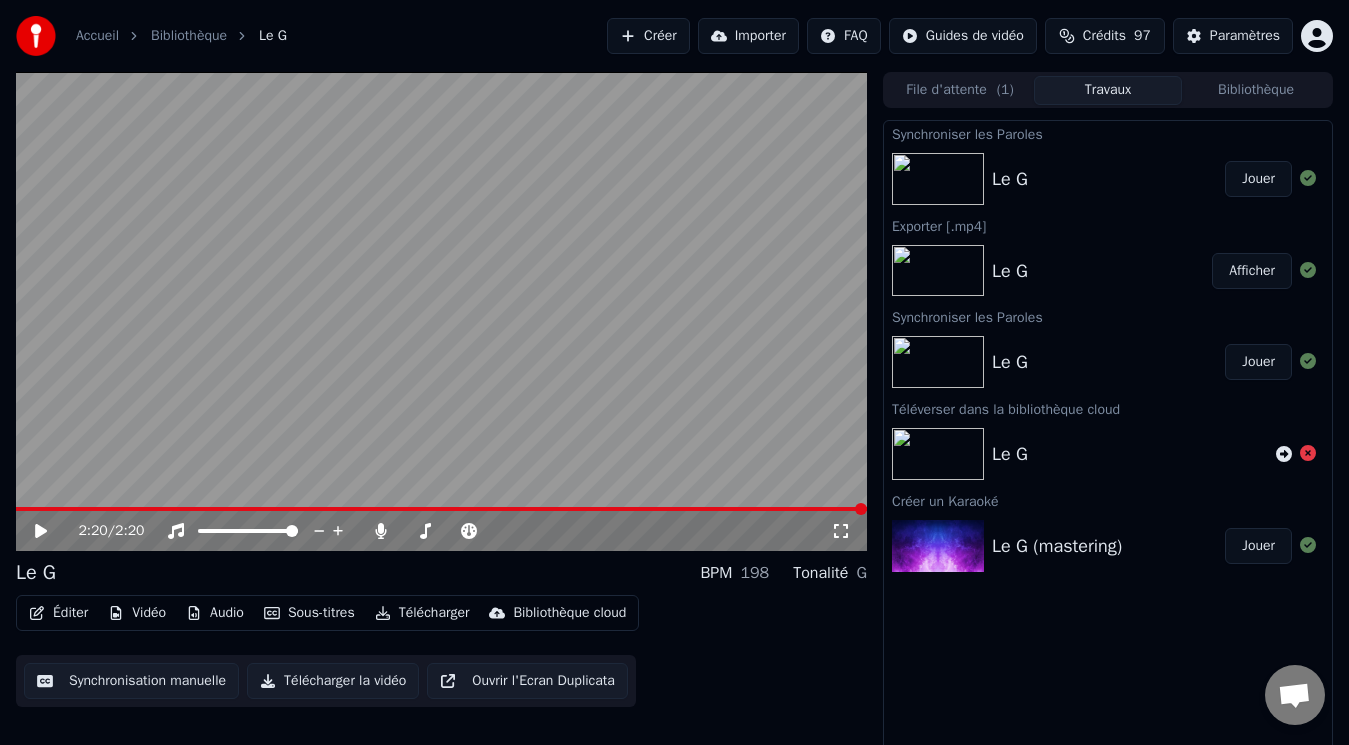 click on "Audio" at bounding box center [215, 613] 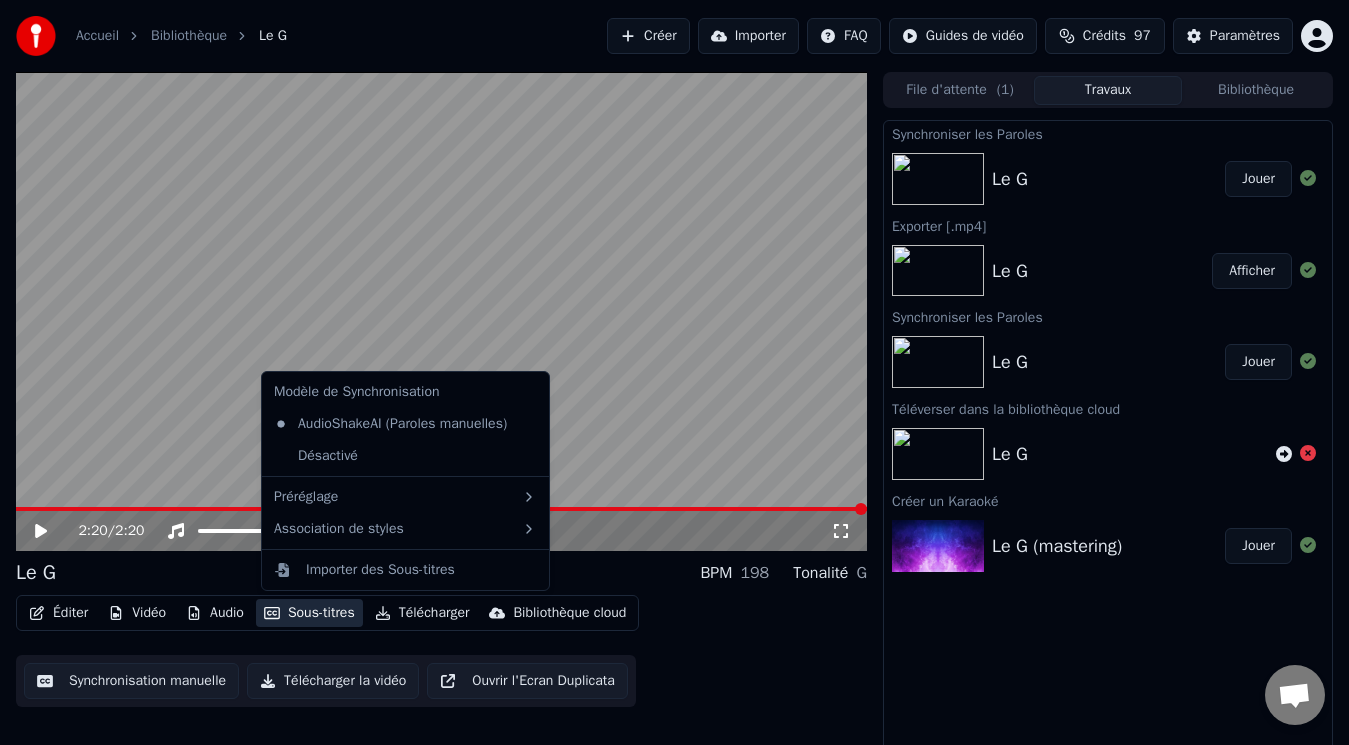 click on "Synchronisation manuelle" at bounding box center (131, 681) 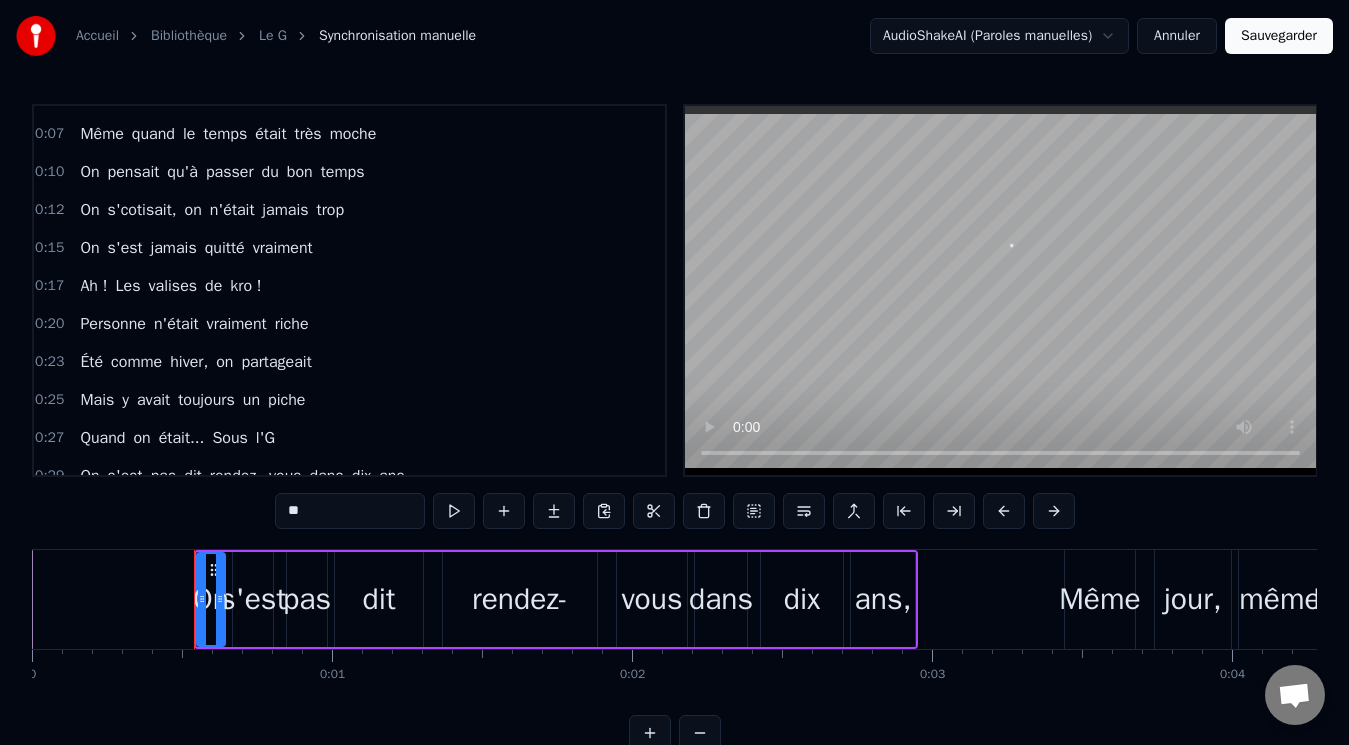scroll, scrollTop: 0, scrollLeft: 0, axis: both 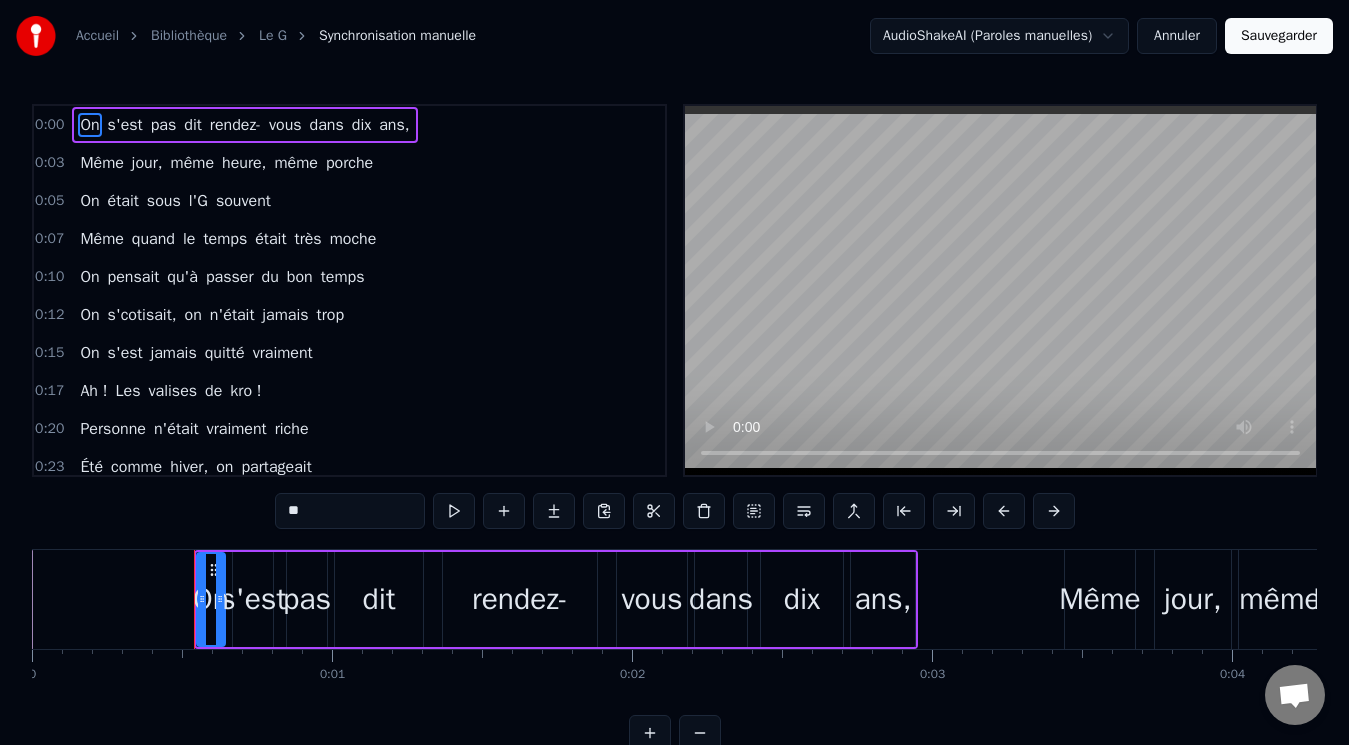 click on "Accueil" at bounding box center [97, 36] 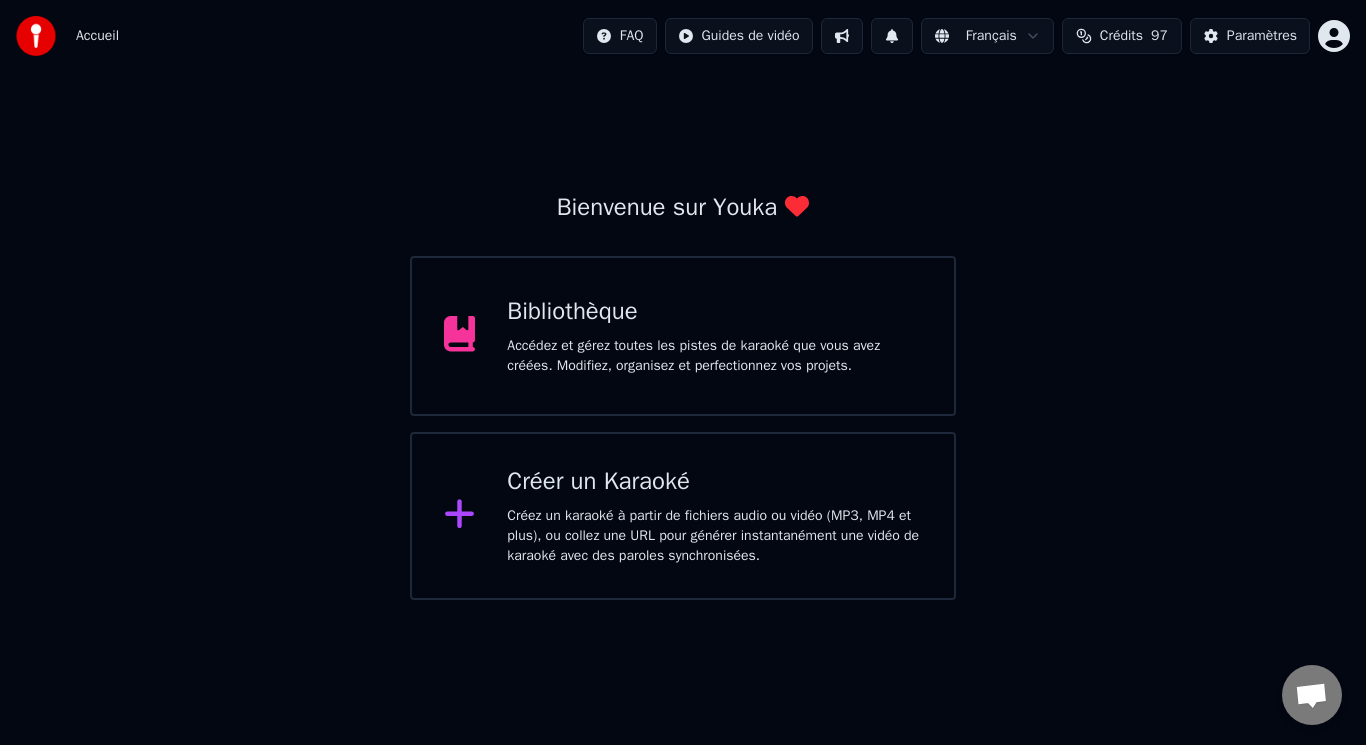 click on "Accédez et gérez toutes les pistes de karaoké que vous avez créées. Modifiez, organisez et perfectionnez vos projets." at bounding box center (714, 356) 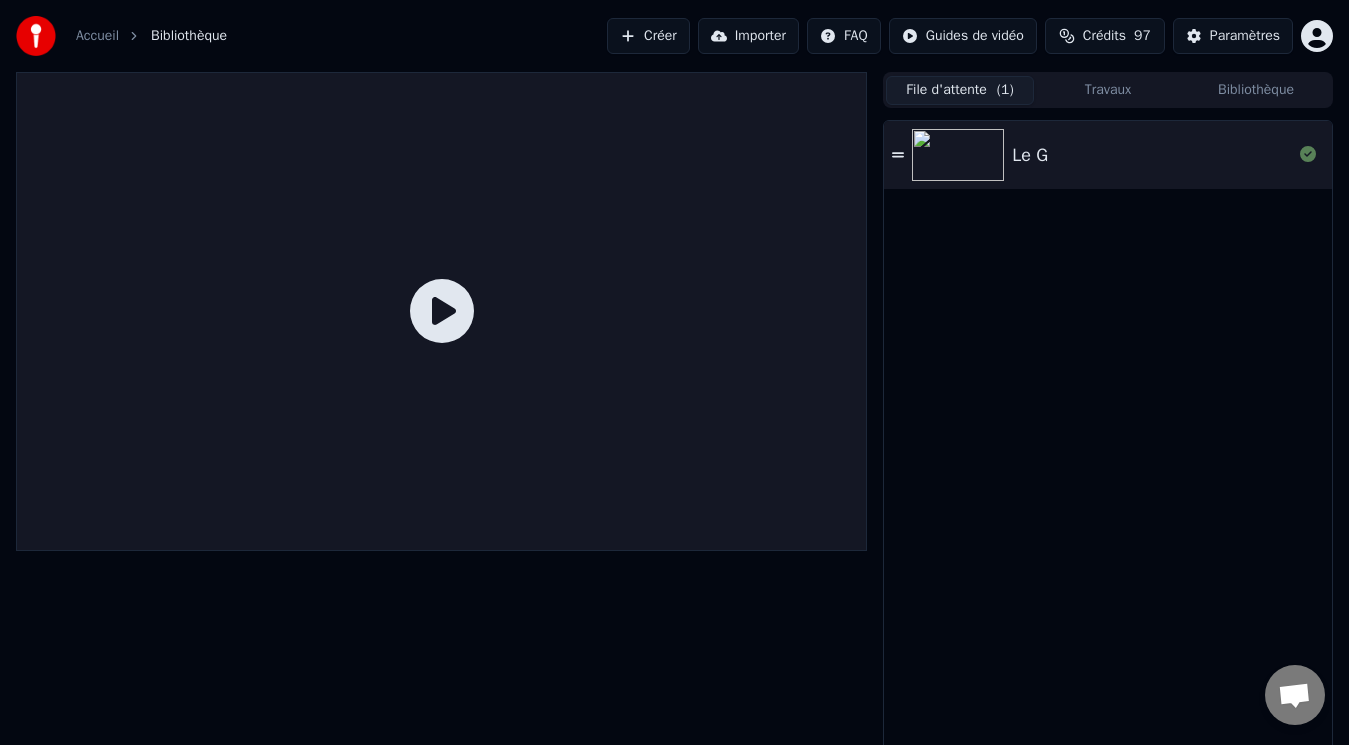 click on "File d'attente ( 1 )" at bounding box center (960, 90) 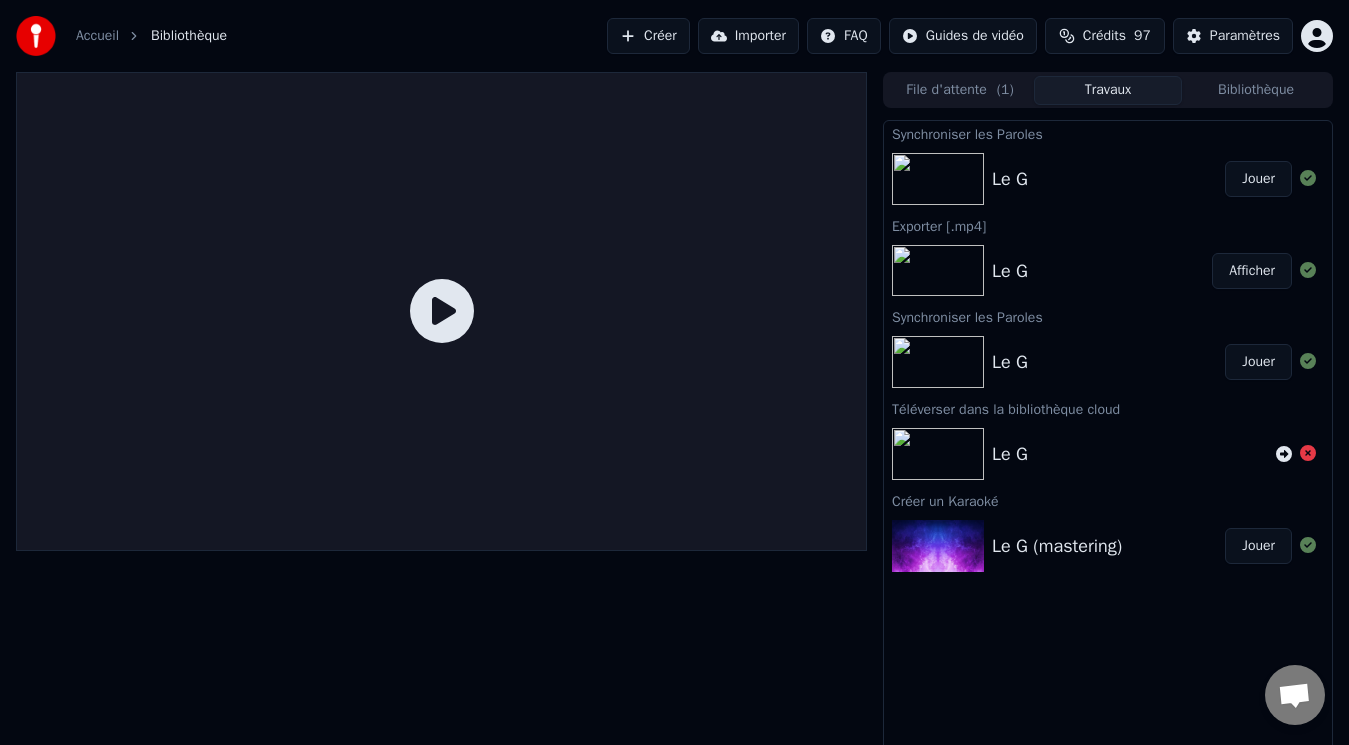 click on "Travaux" at bounding box center (1108, 90) 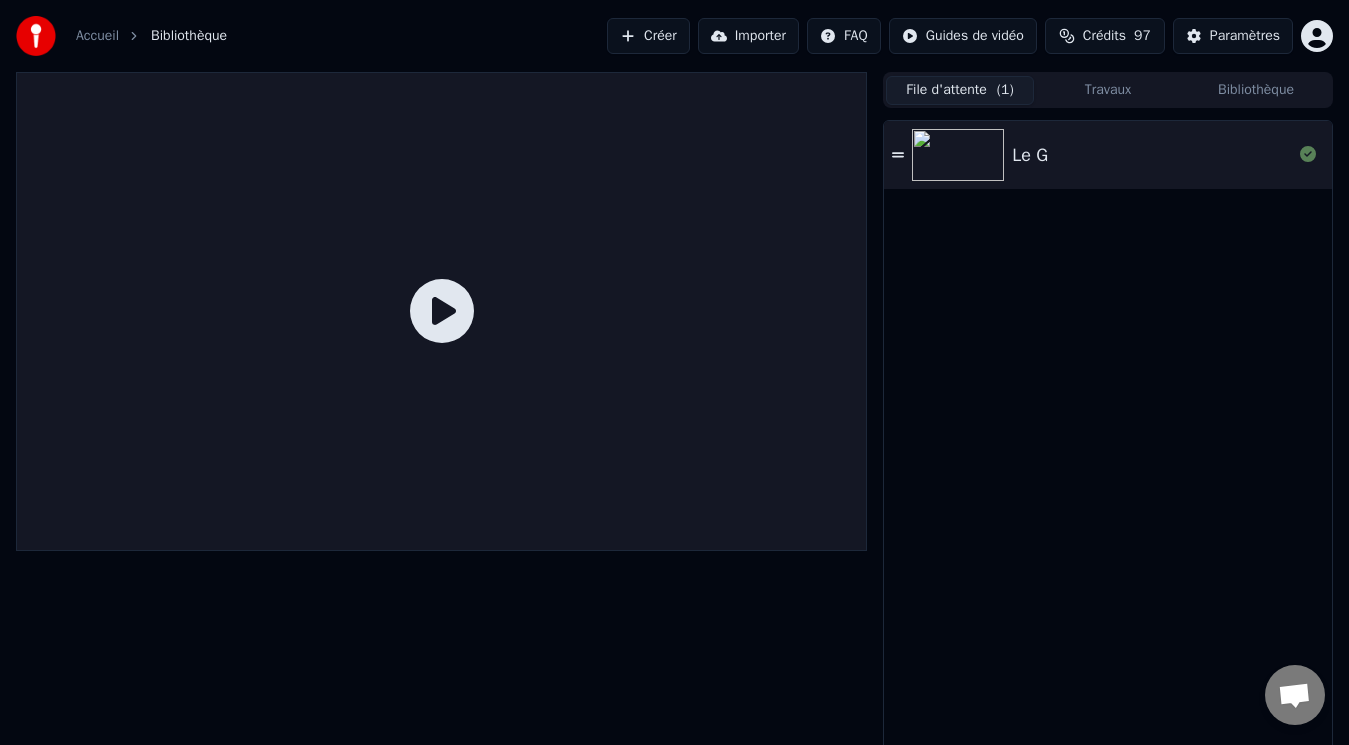 click on "File d'attente ( 1 )" at bounding box center [960, 90] 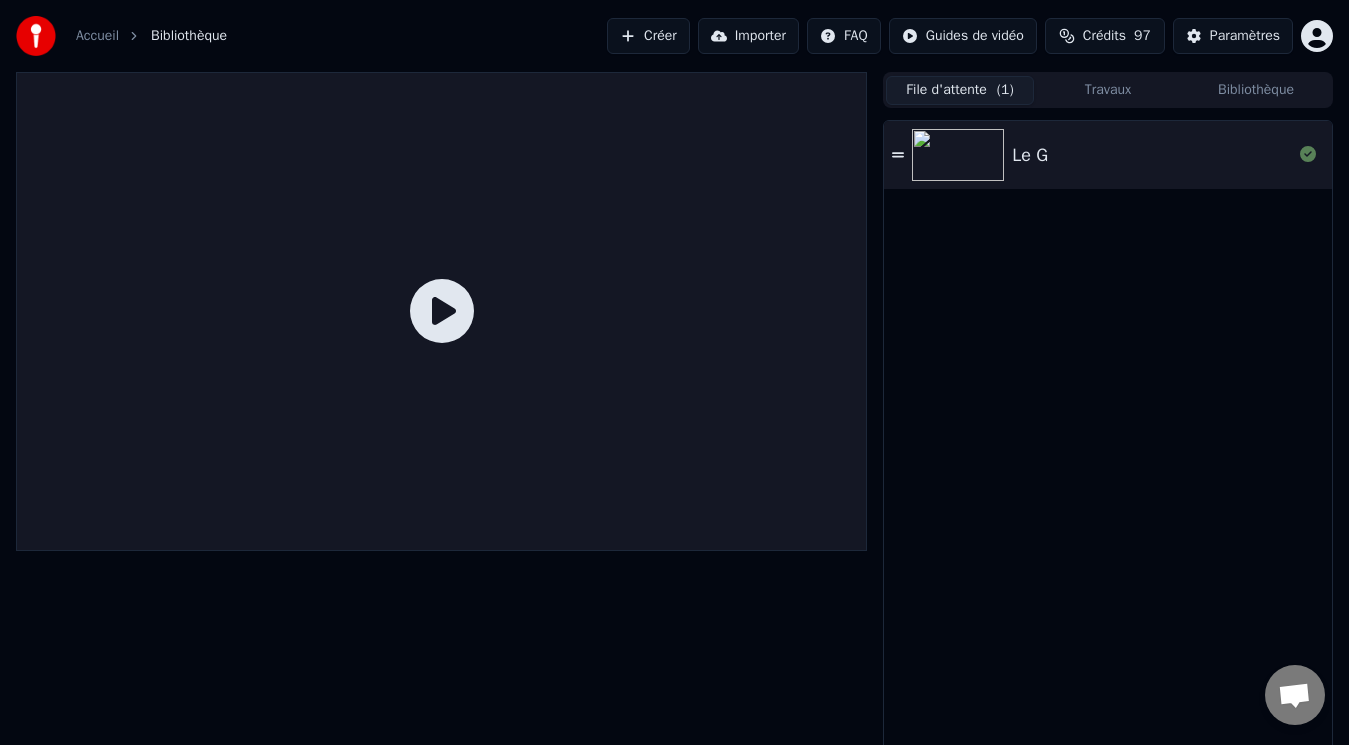 click on "Le G" at bounding box center (1152, 155) 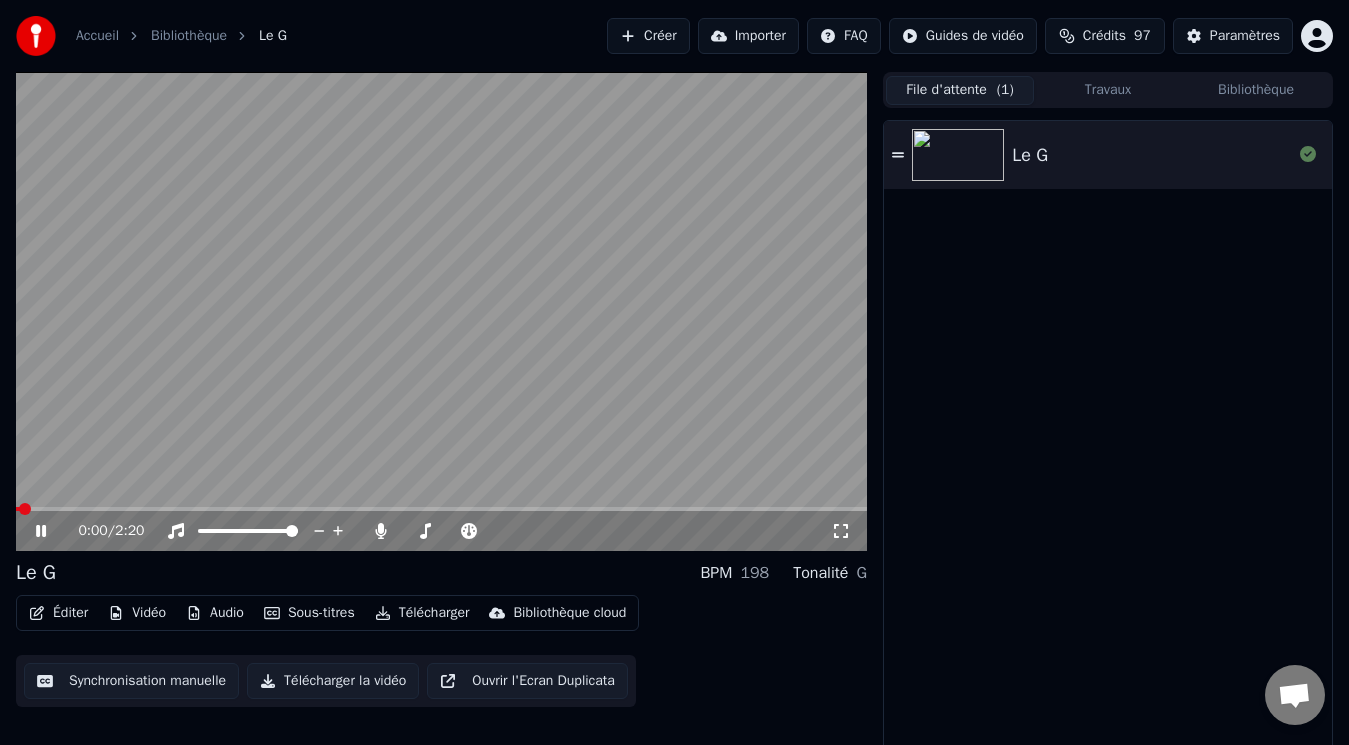 click at bounding box center [441, 509] 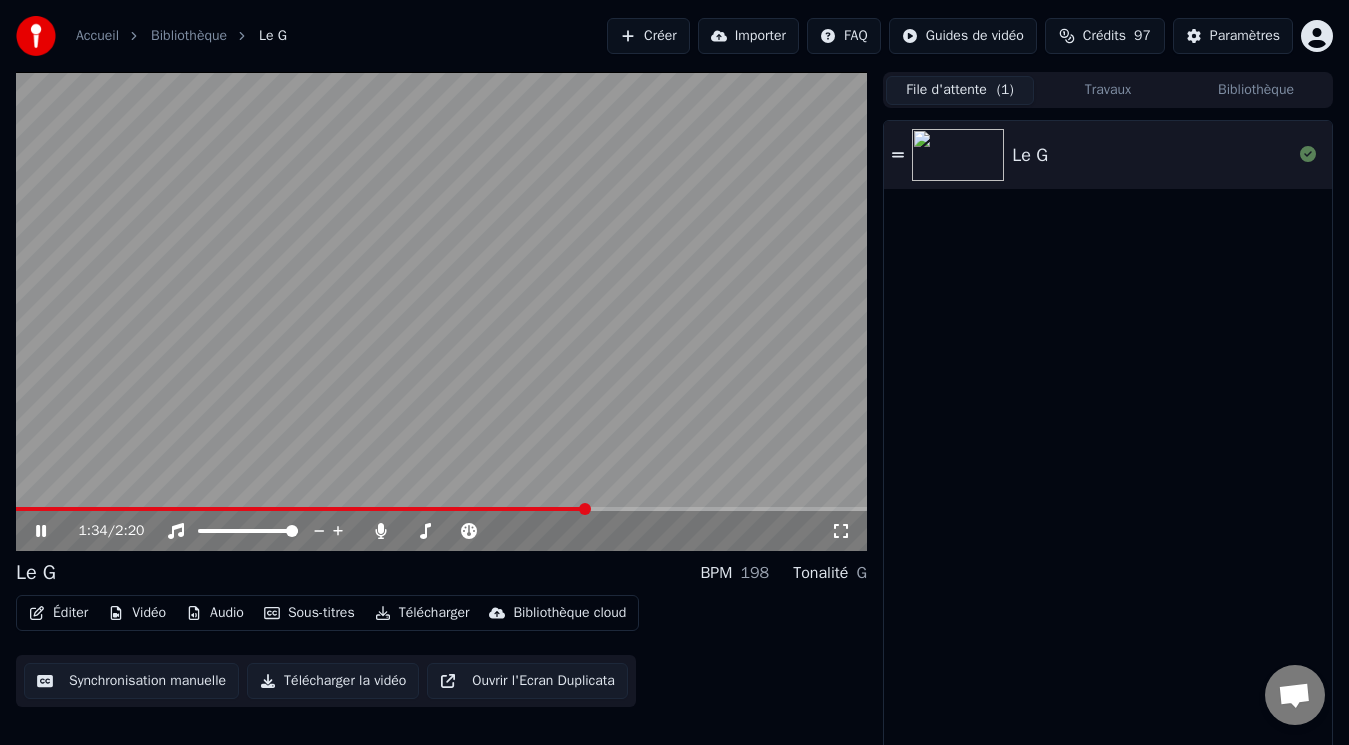 click at bounding box center [301, 509] 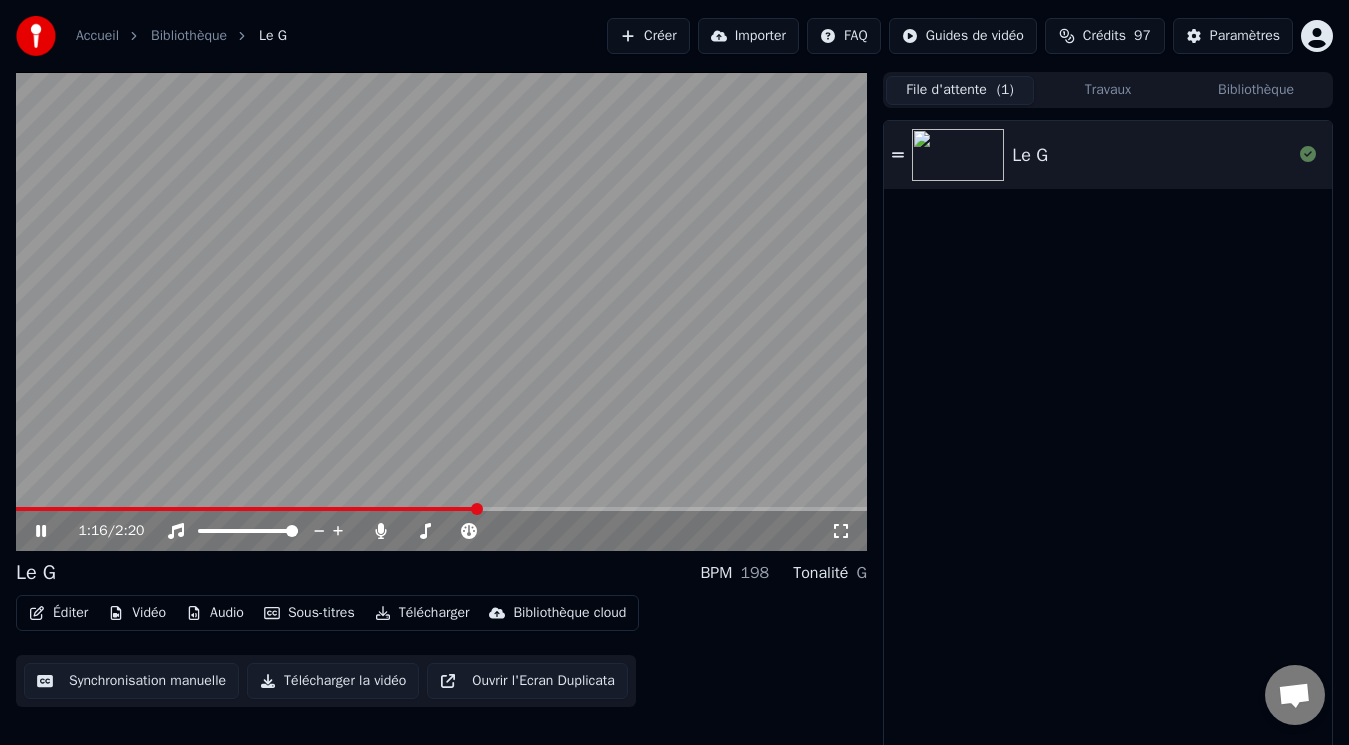 click at bounding box center [247, 509] 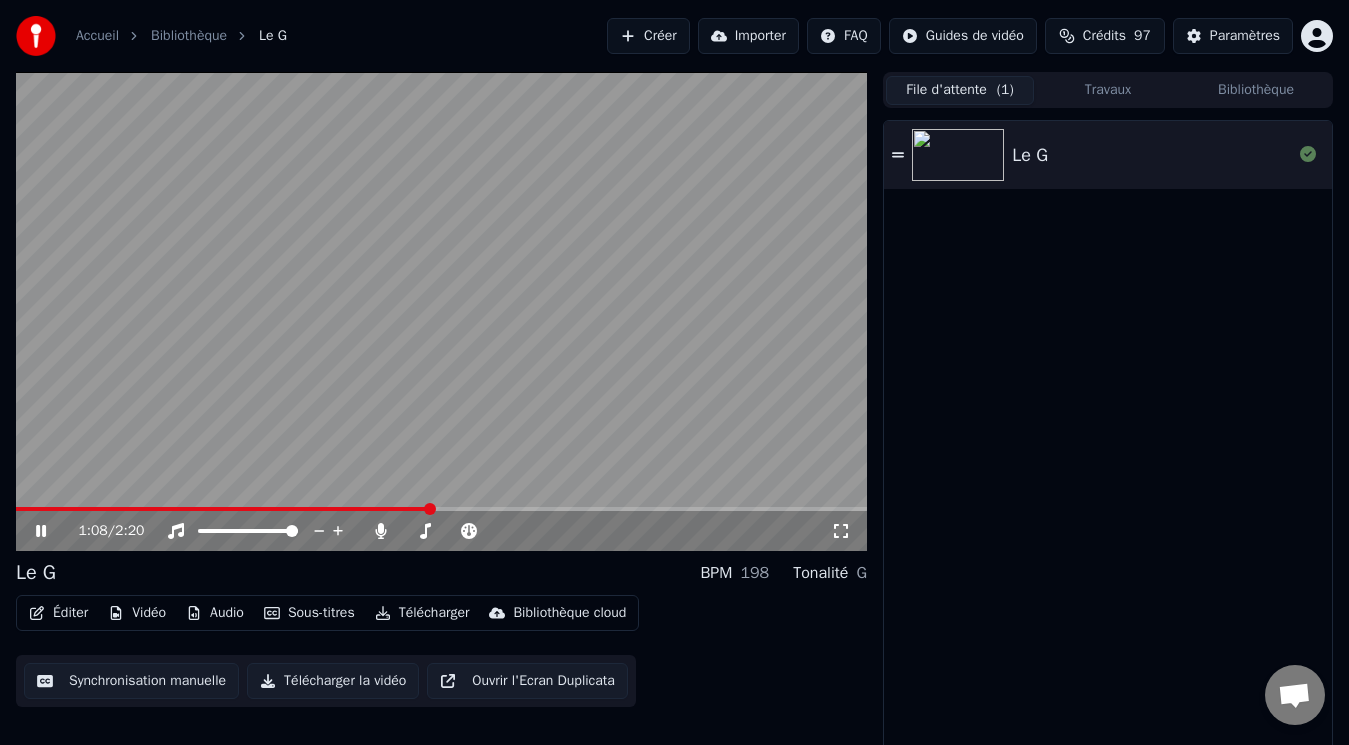 click at bounding box center [222, 509] 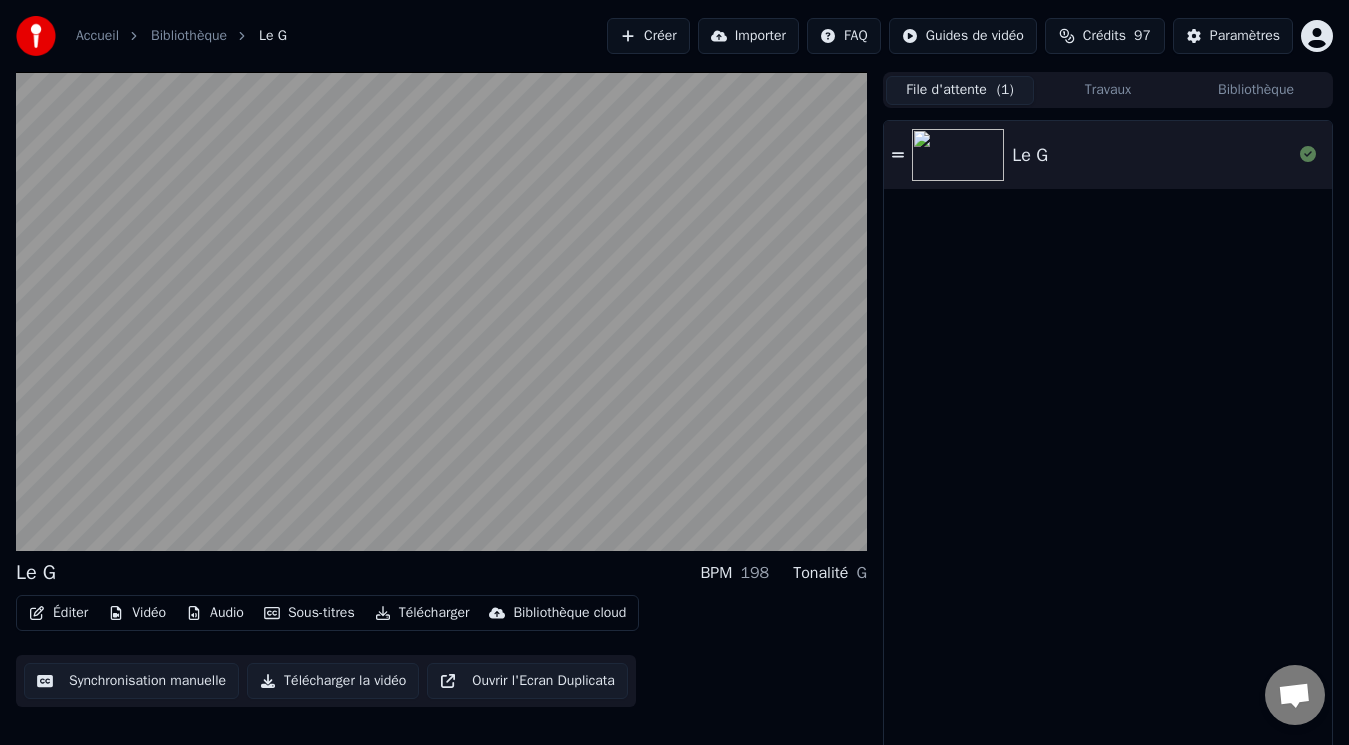 click on "Télécharger" at bounding box center (422, 613) 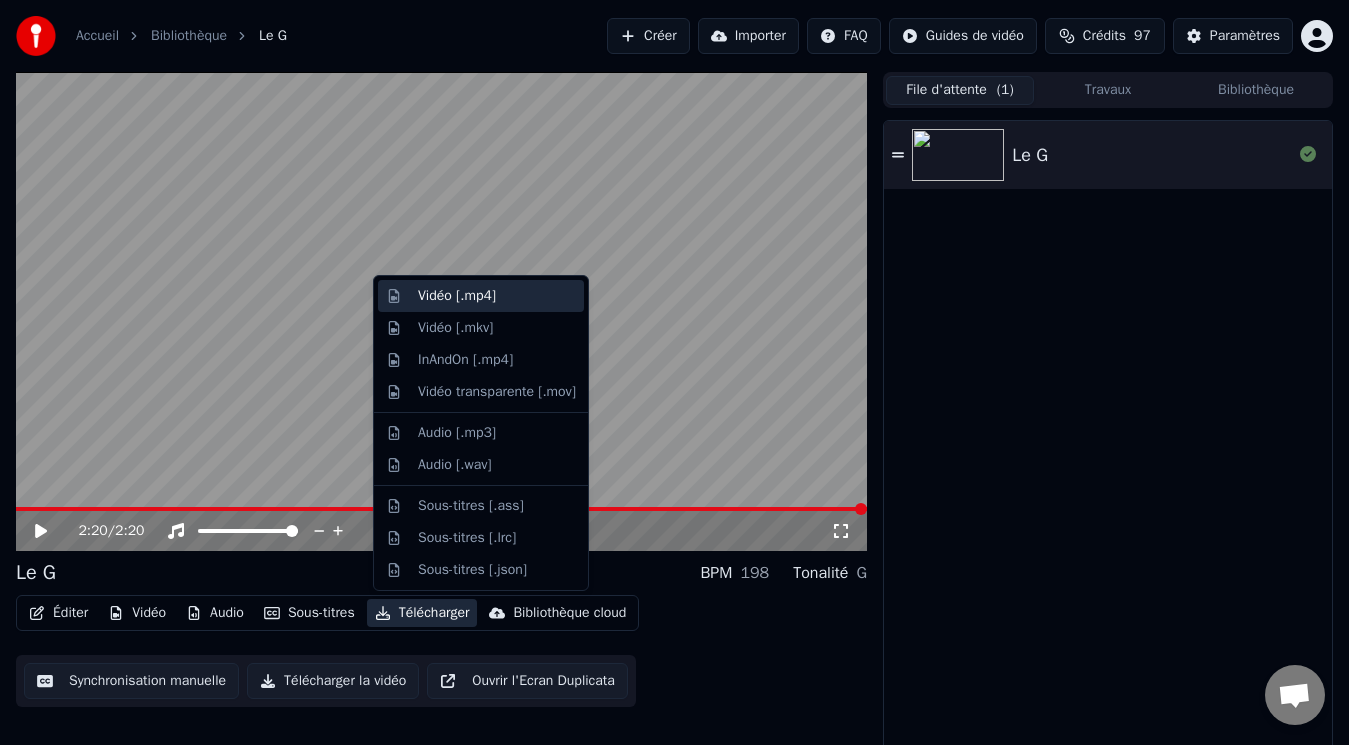 click on "Vidéo [.mp4]" at bounding box center [457, 296] 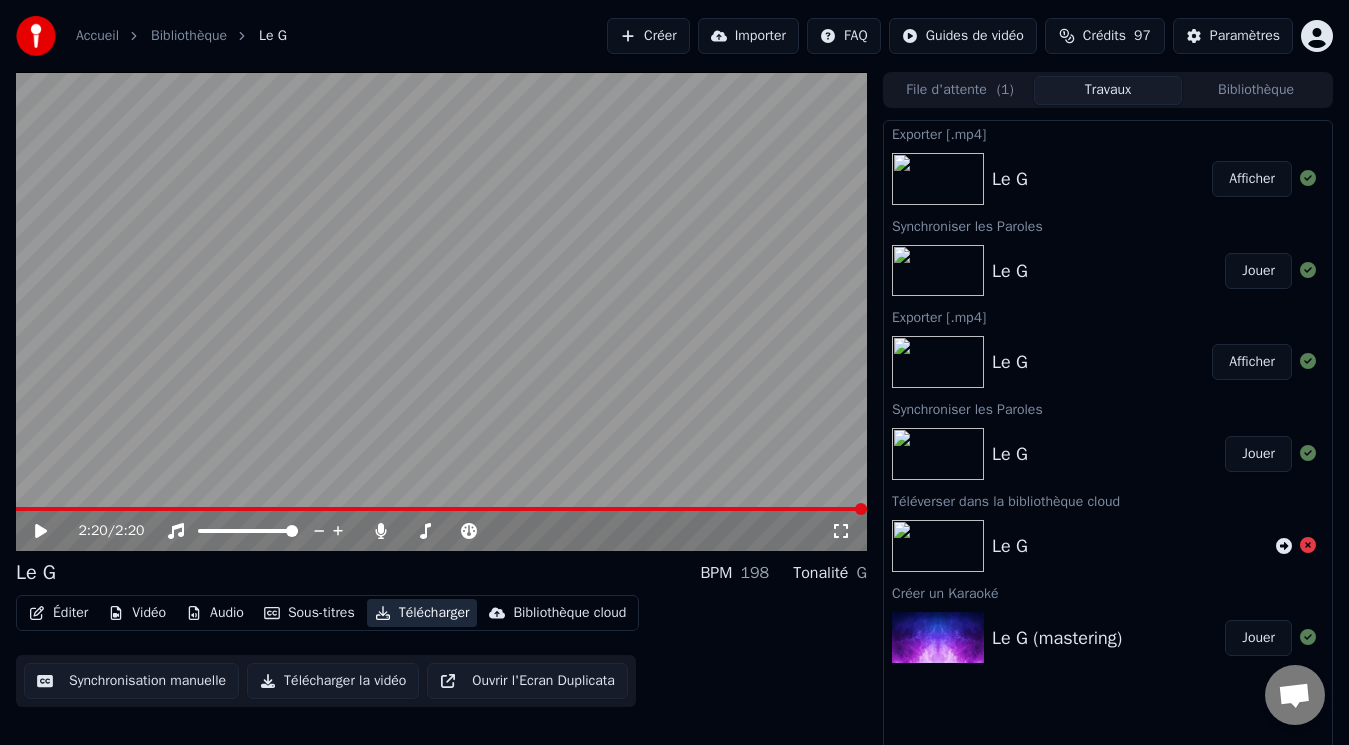 type 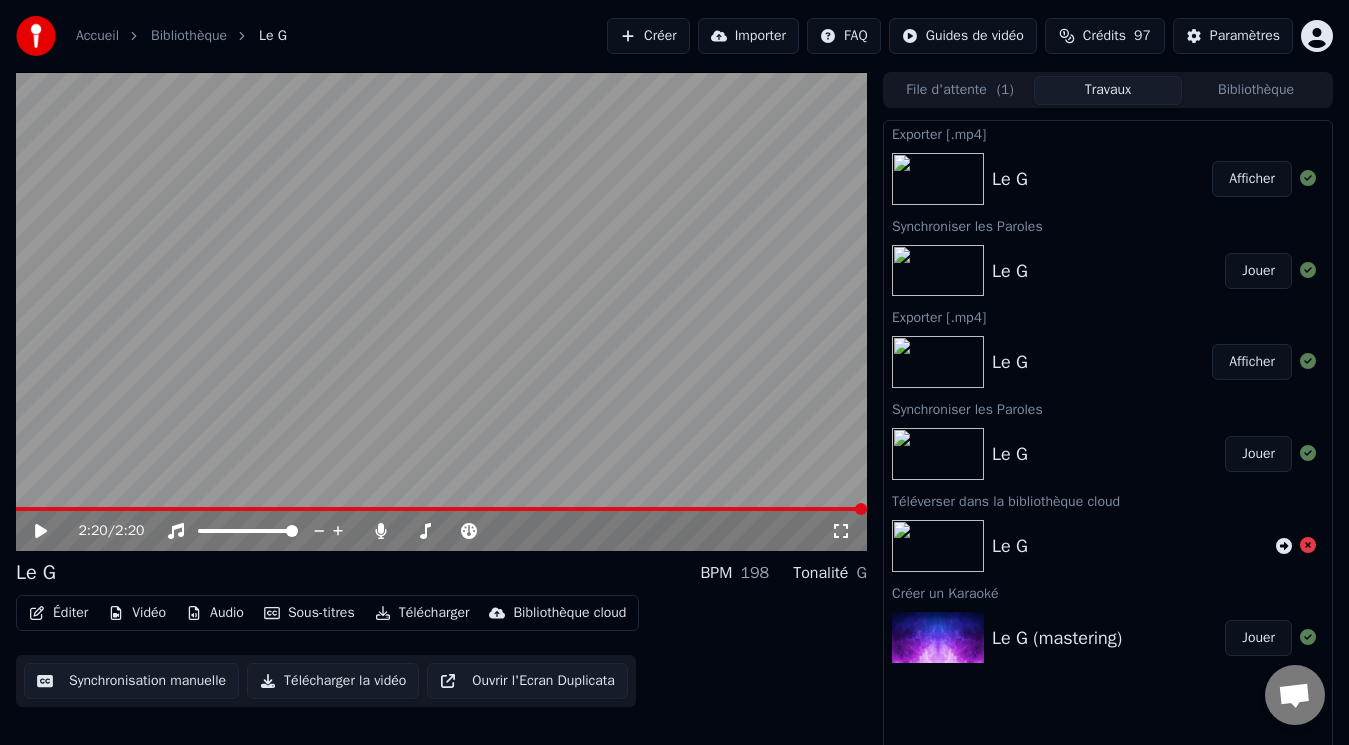 click on "Télécharger" at bounding box center (422, 613) 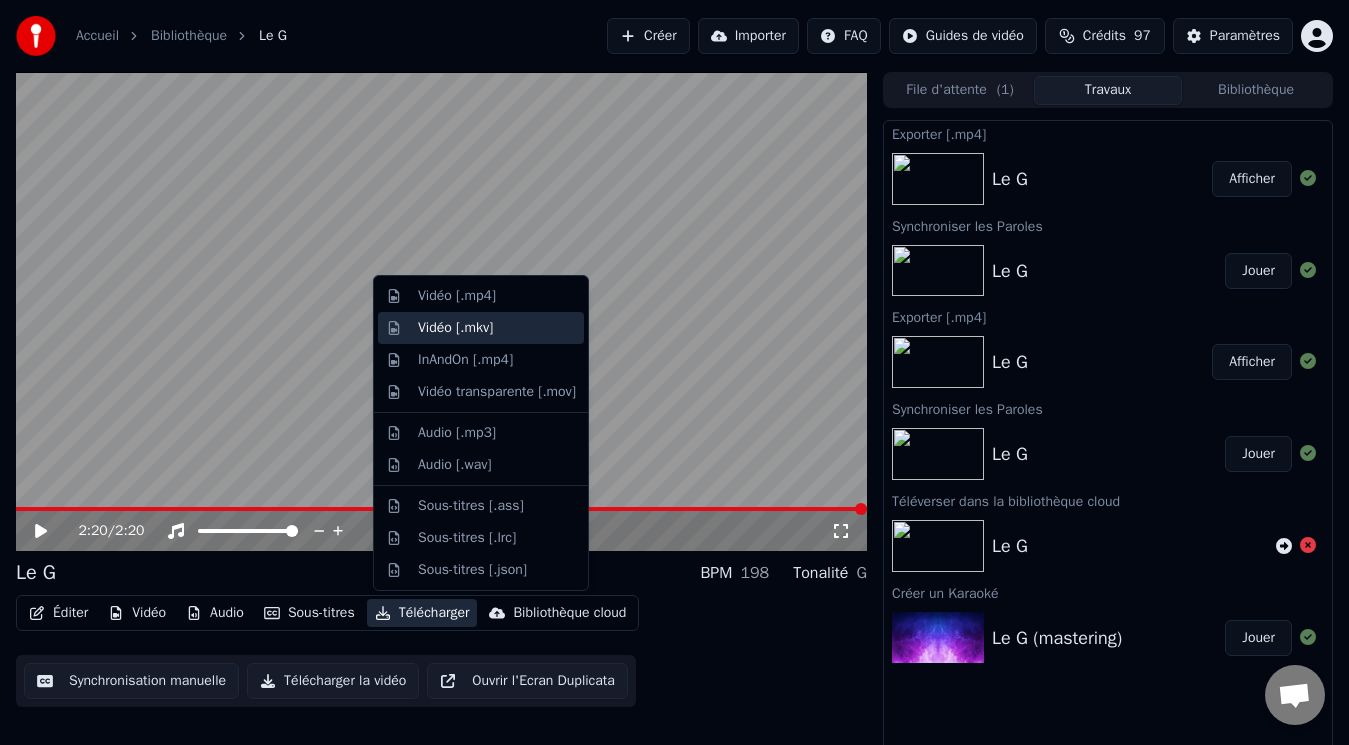 click on "Vidéo [.mkv]" at bounding box center (455, 328) 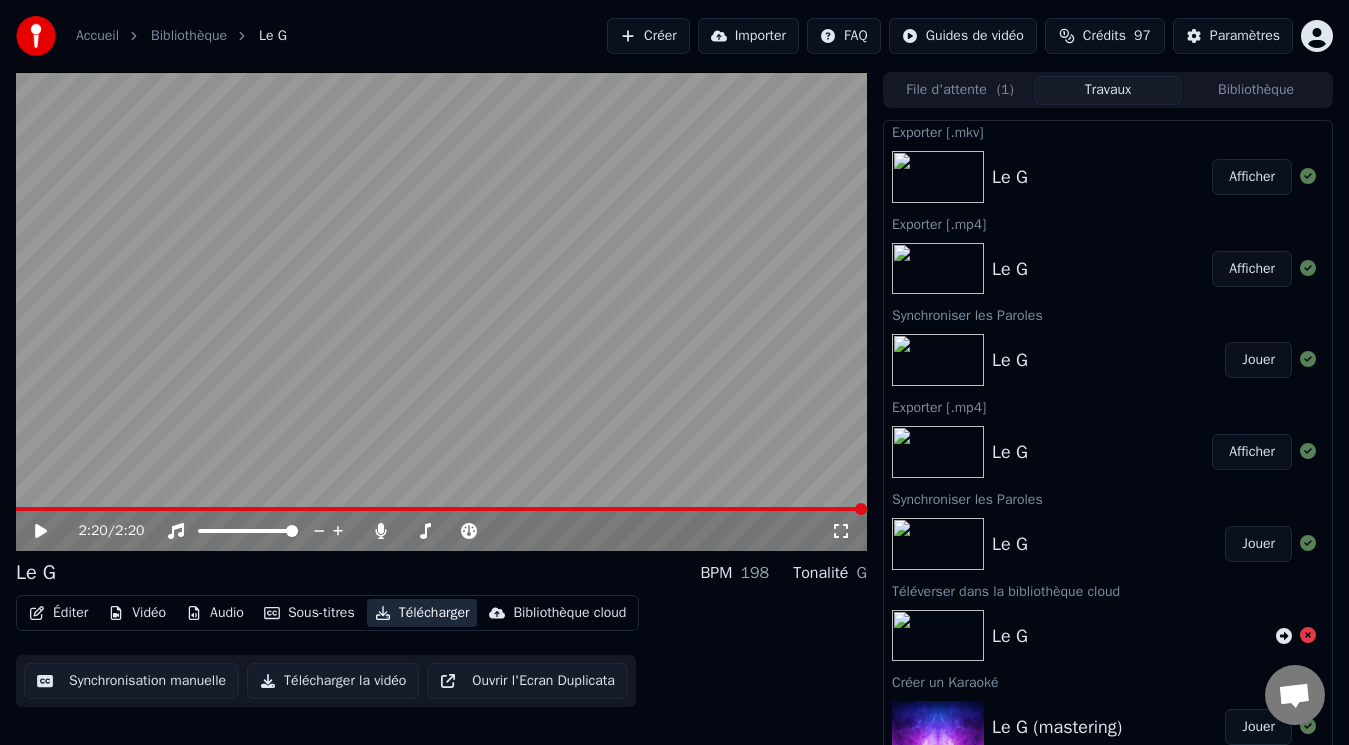 scroll, scrollTop: 0, scrollLeft: 0, axis: both 